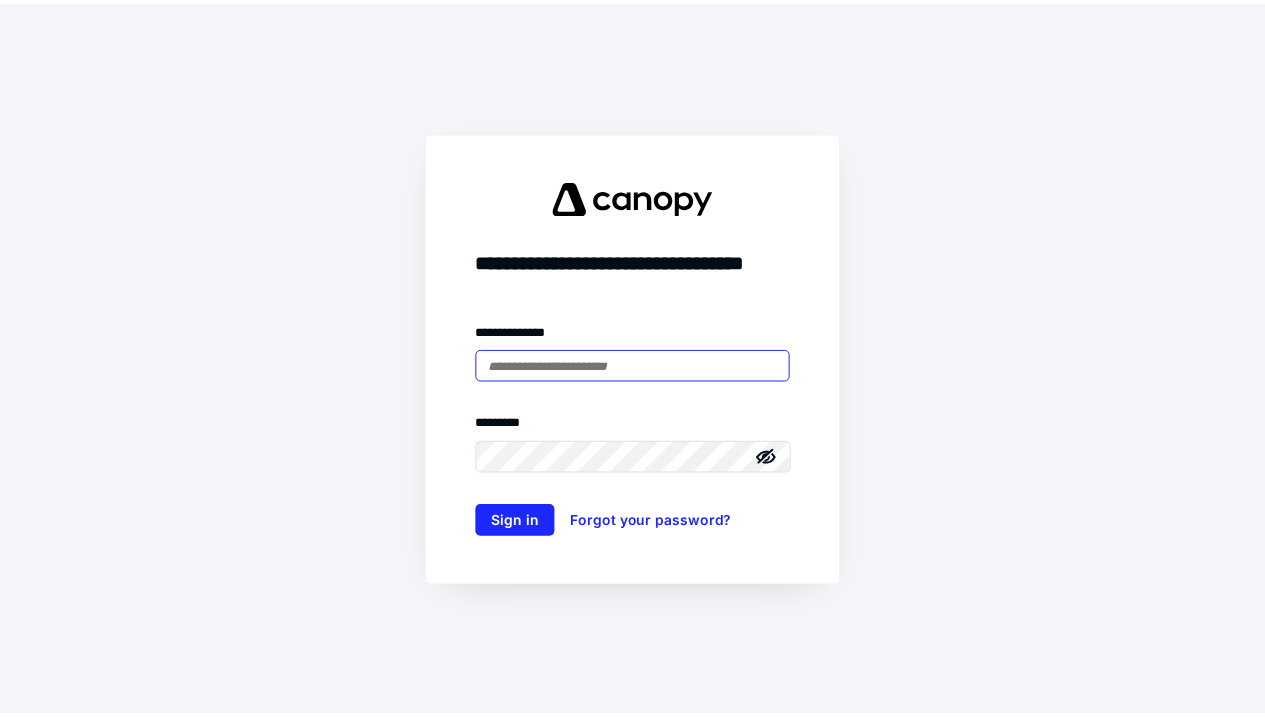 scroll, scrollTop: 0, scrollLeft: 0, axis: both 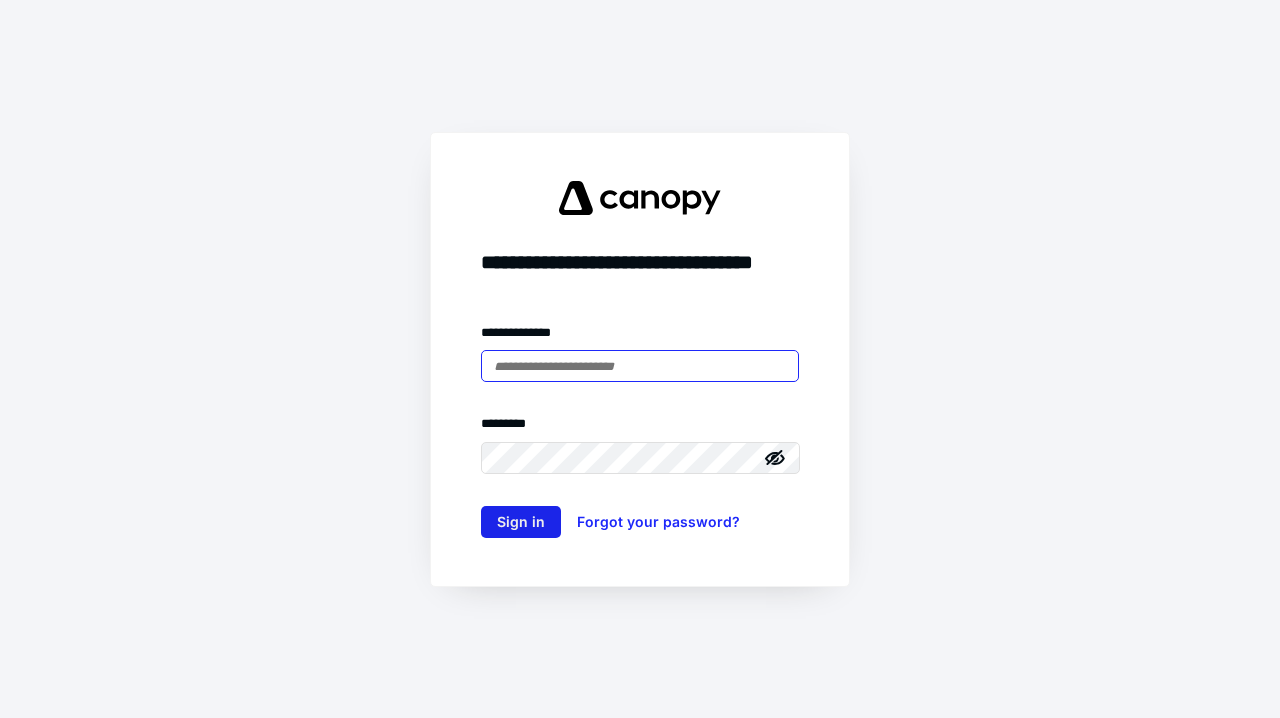 type on "**********" 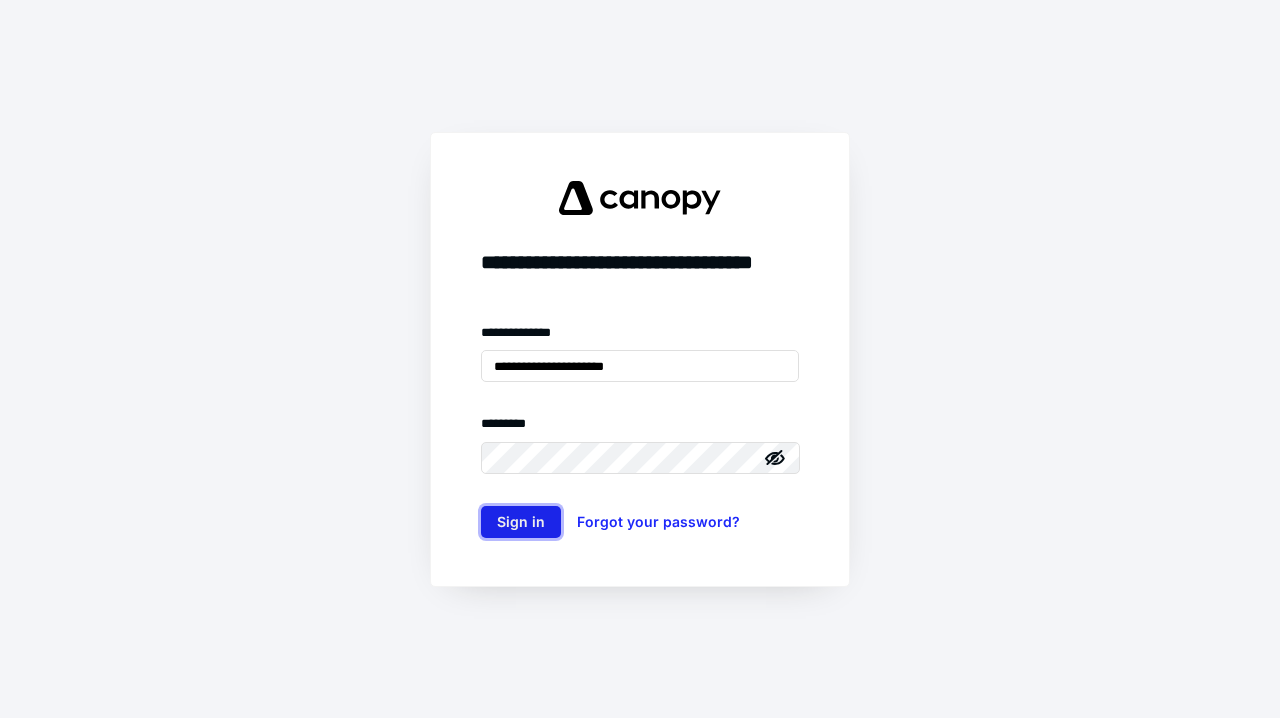 click on "Sign in" at bounding box center [521, 522] 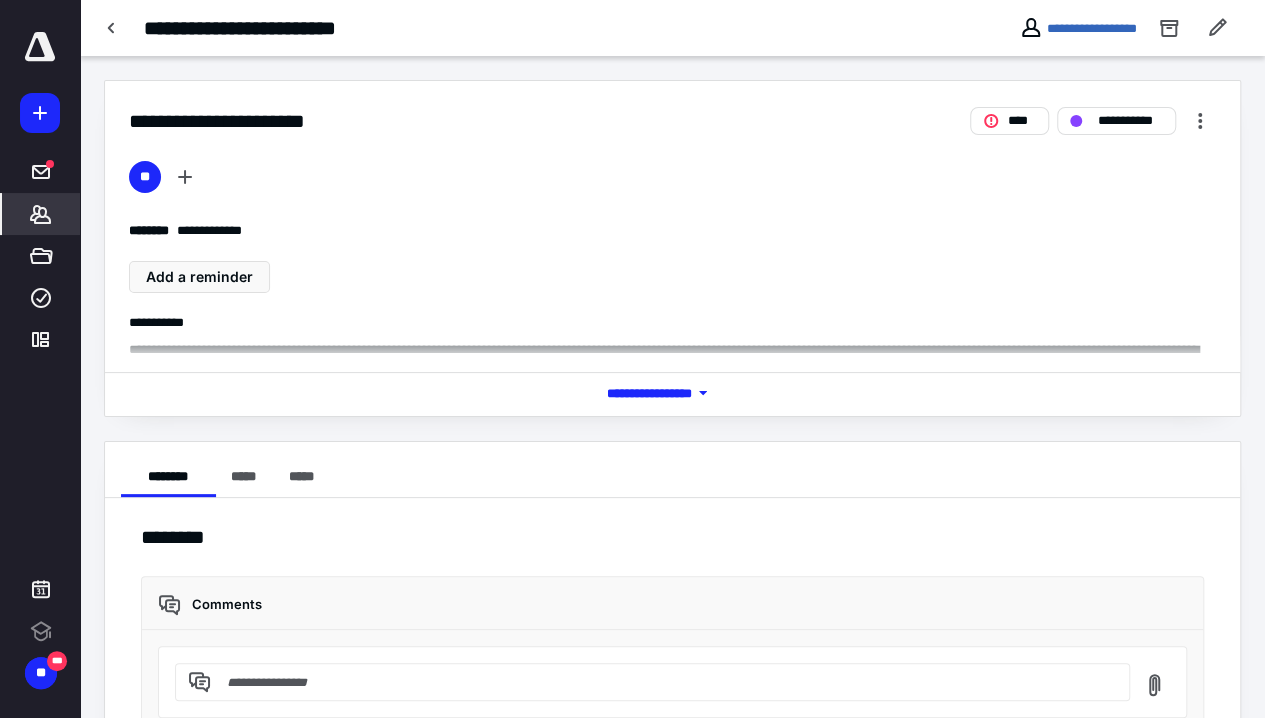 scroll, scrollTop: 0, scrollLeft: 0, axis: both 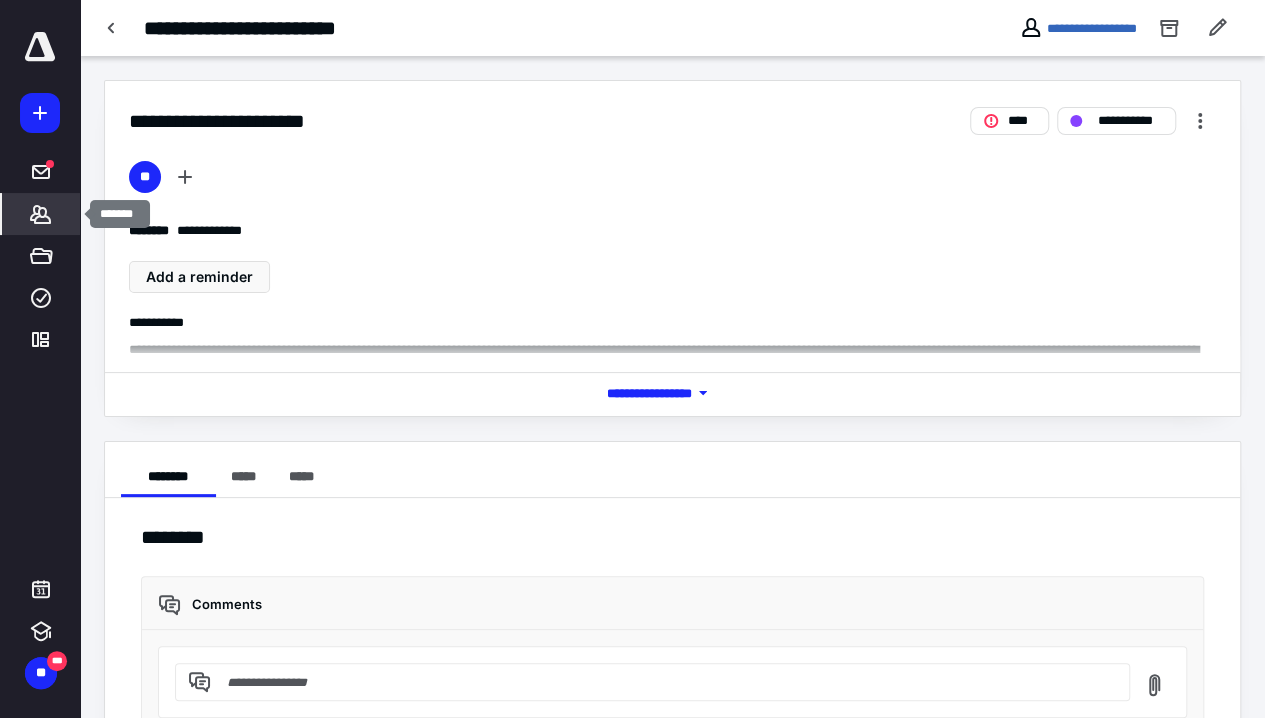 click 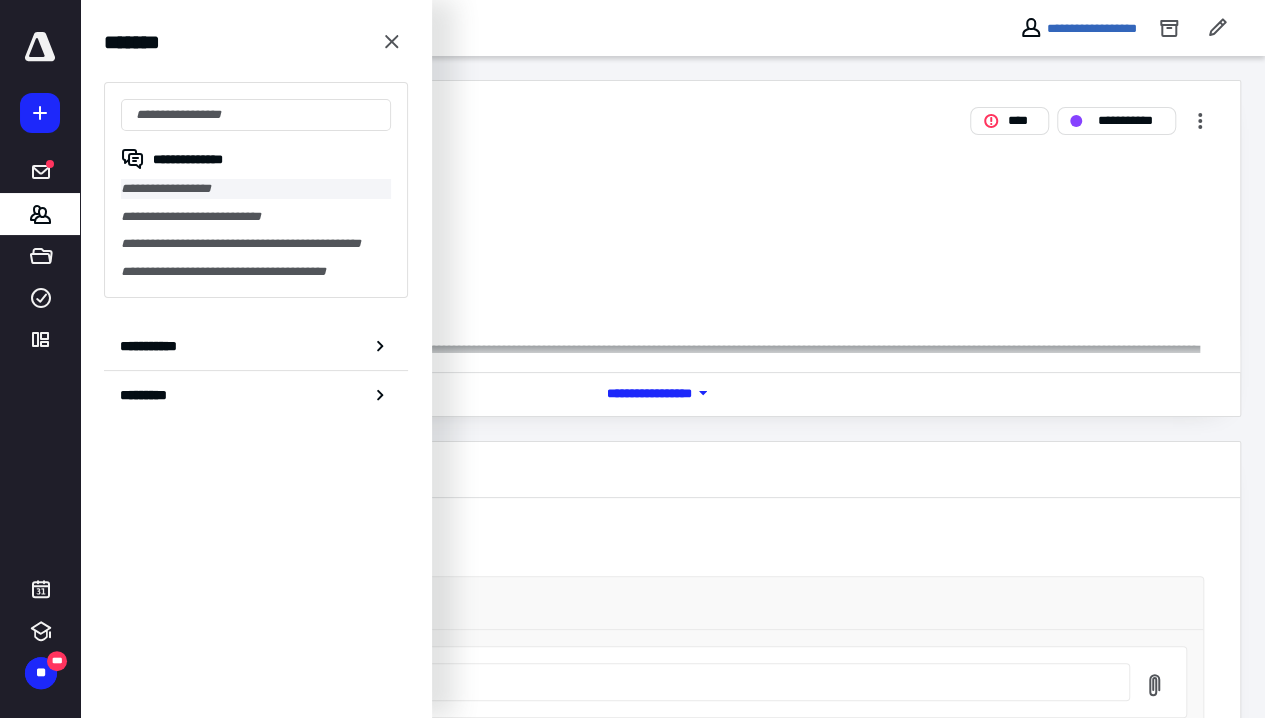click on "**********" at bounding box center (256, 189) 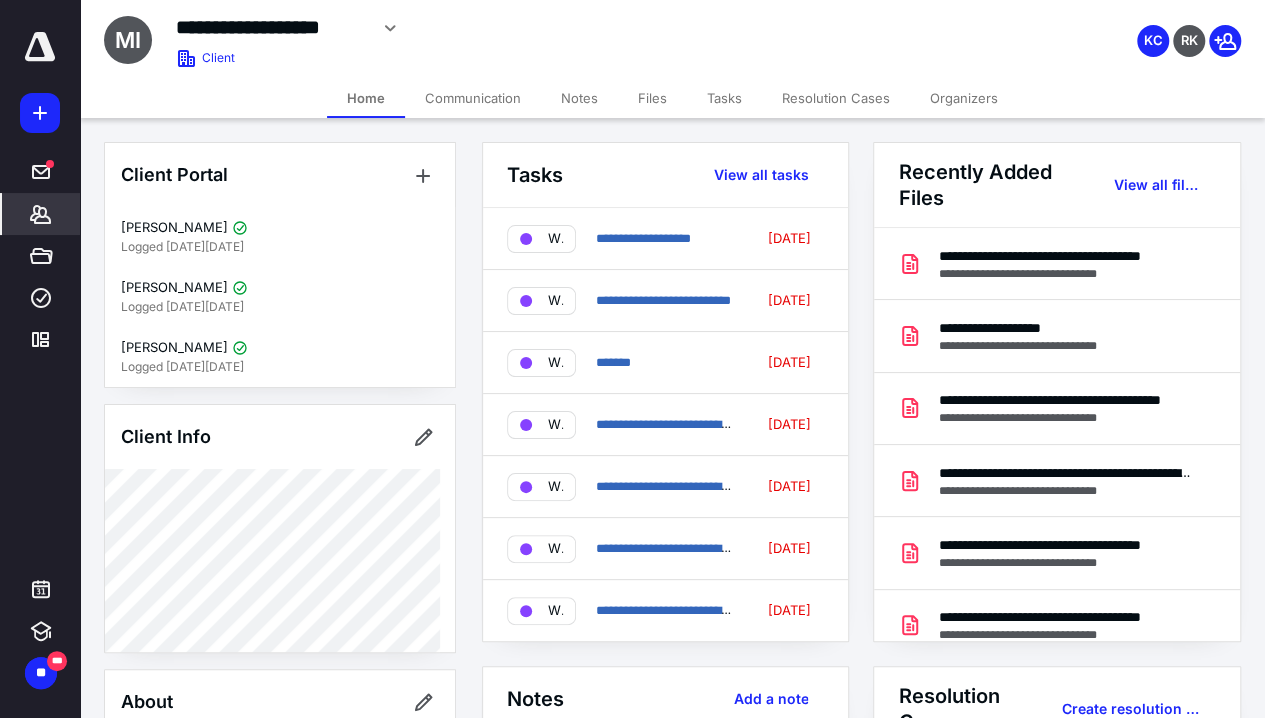 click on "Tasks" at bounding box center (724, 98) 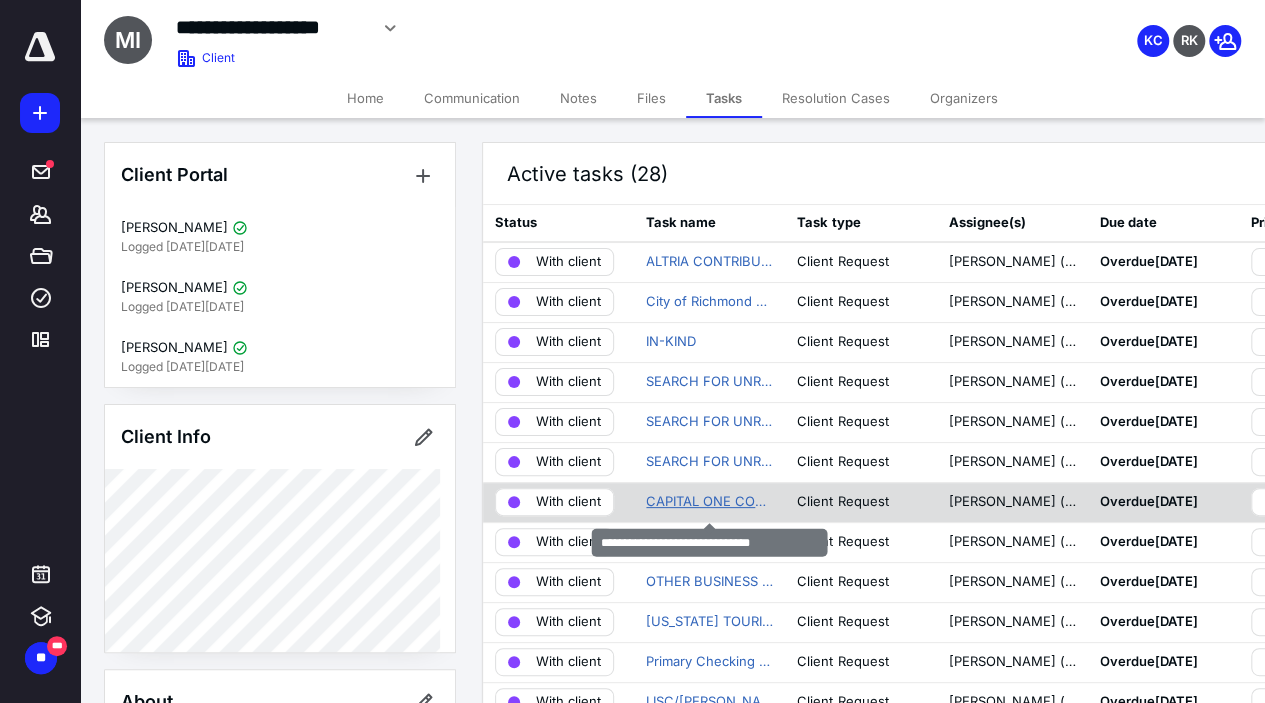 click on "CAPITAL ONE CONTRIBUTION $250K" at bounding box center [709, 502] 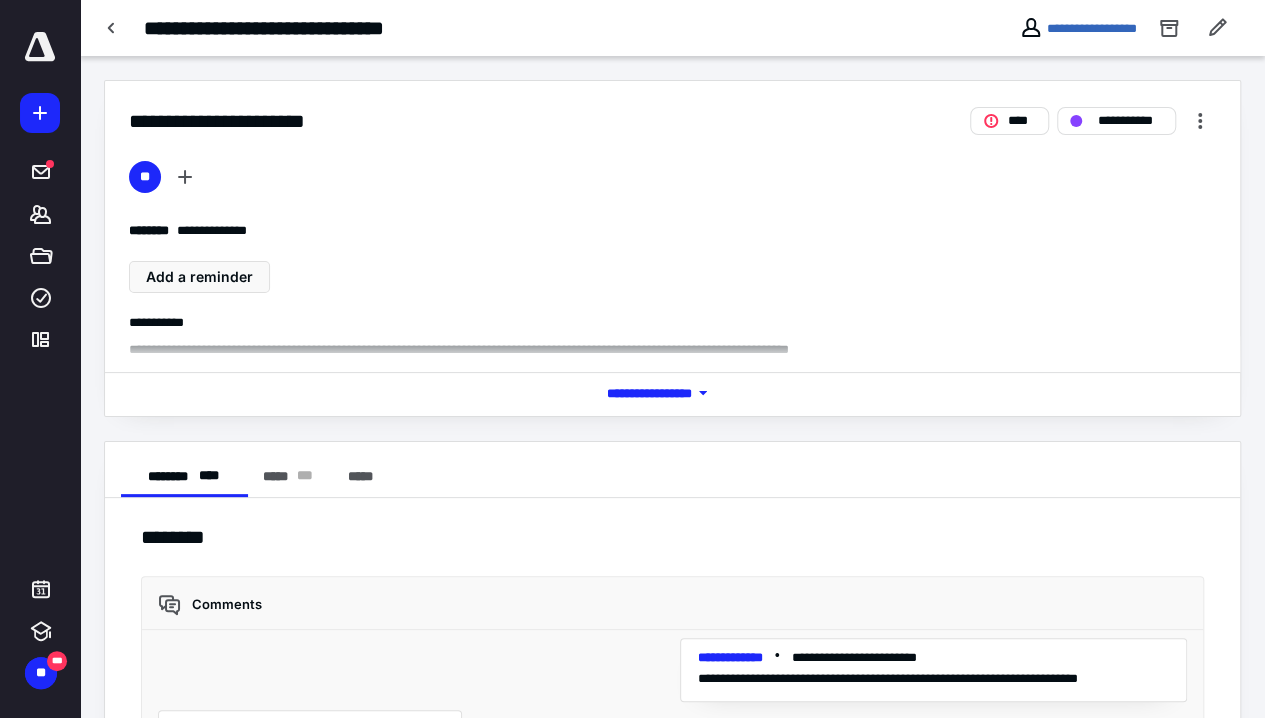 scroll, scrollTop: 907, scrollLeft: 0, axis: vertical 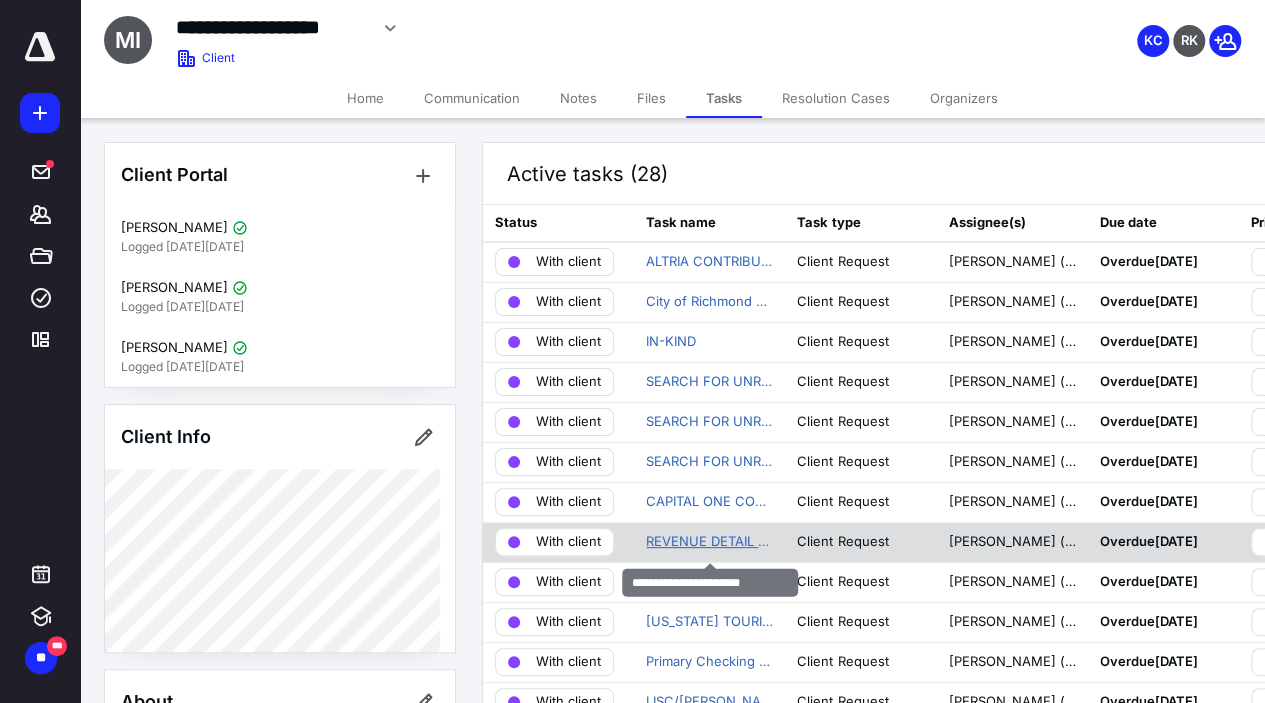 click on "REVENUE DETAIL TESTING" at bounding box center (709, 542) 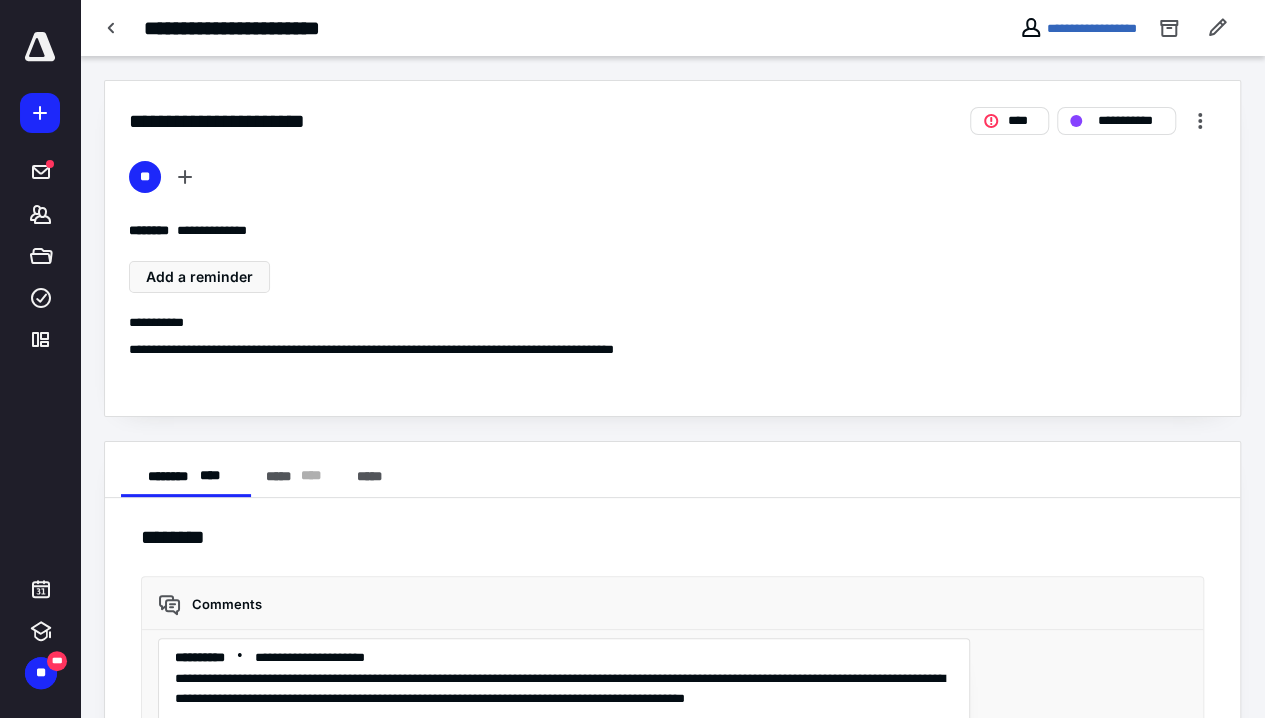 scroll, scrollTop: 1756, scrollLeft: 0, axis: vertical 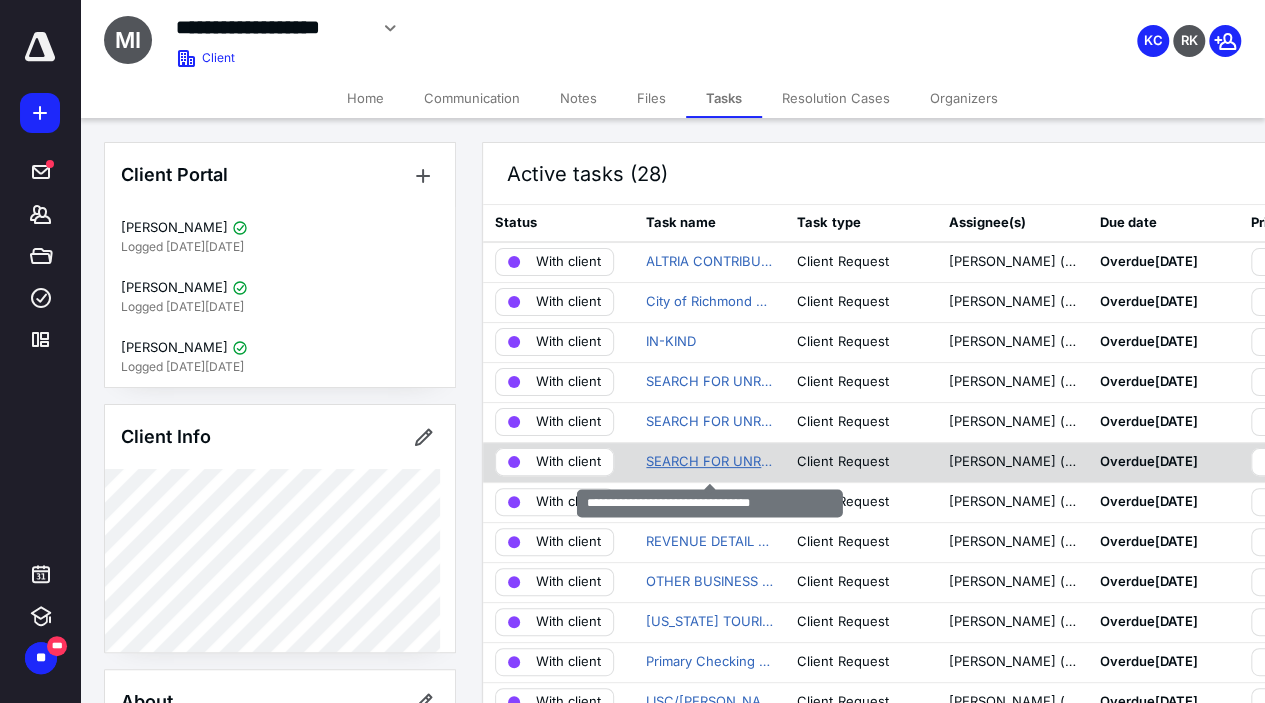 click on "SEARCH FOR UNRECORDED RECEIVABLES" at bounding box center [709, 462] 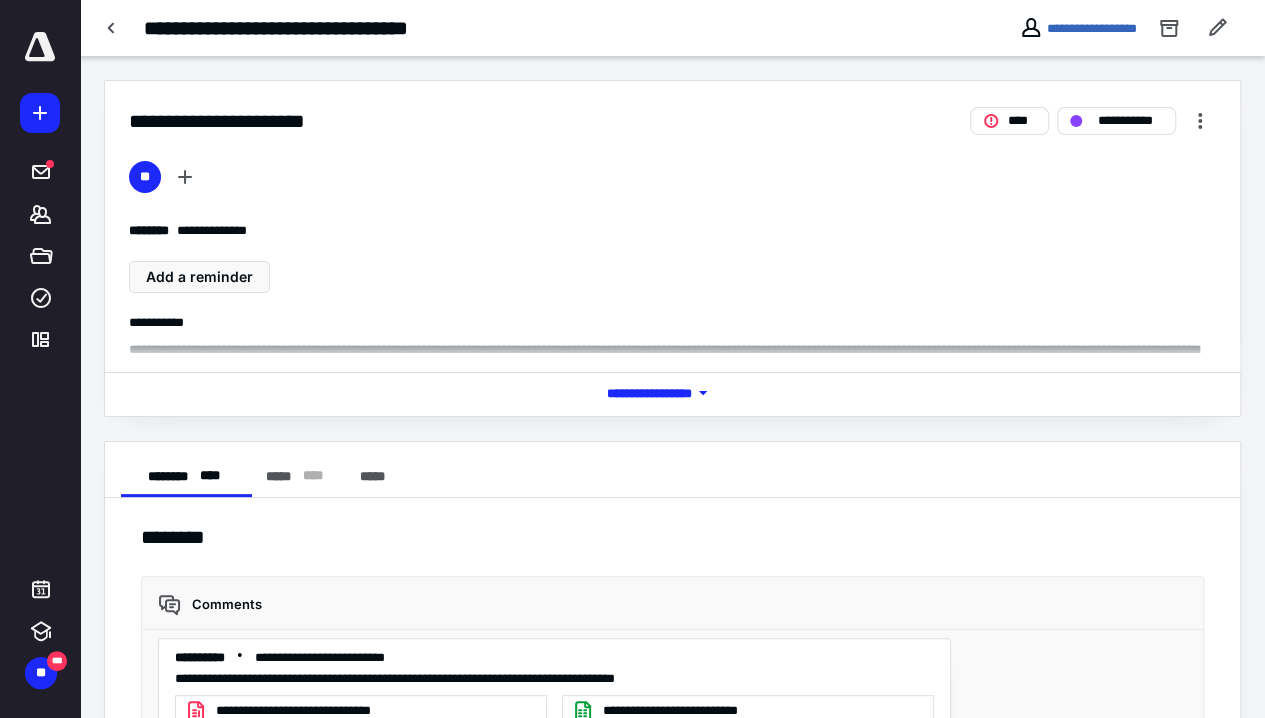 scroll, scrollTop: 5390, scrollLeft: 0, axis: vertical 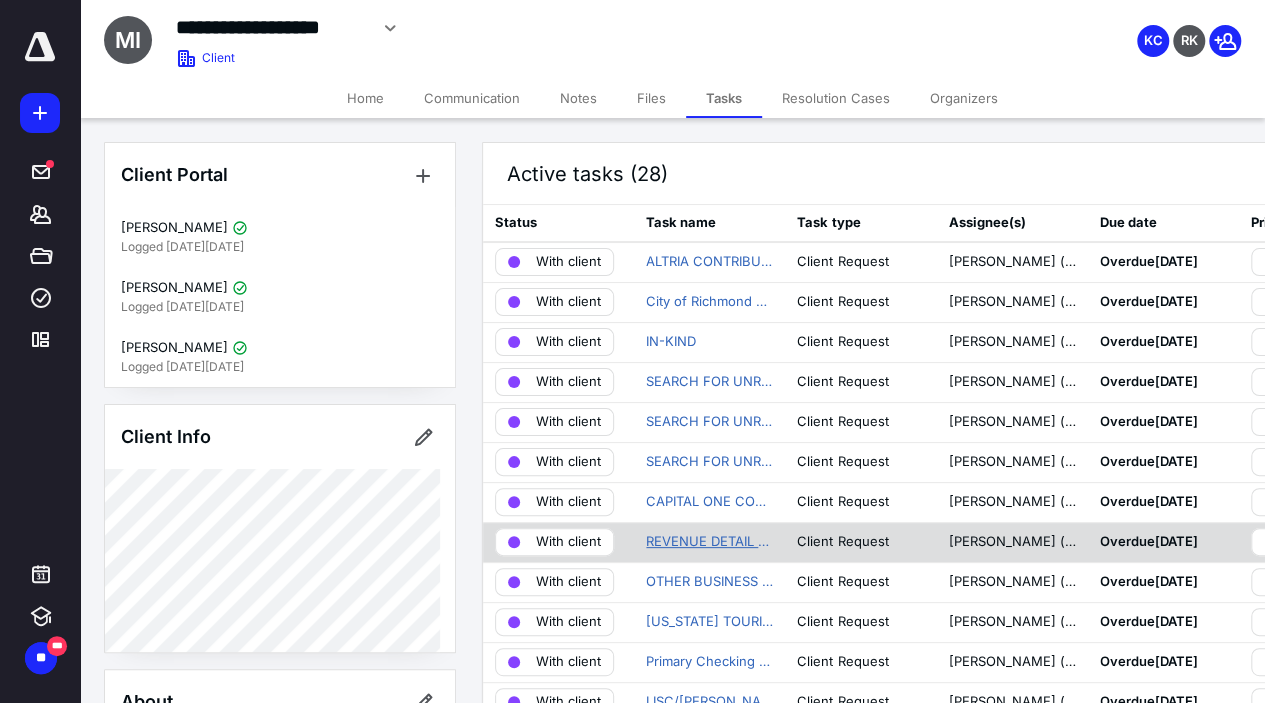 click on "REVENUE DETAIL TESTING" at bounding box center [709, 542] 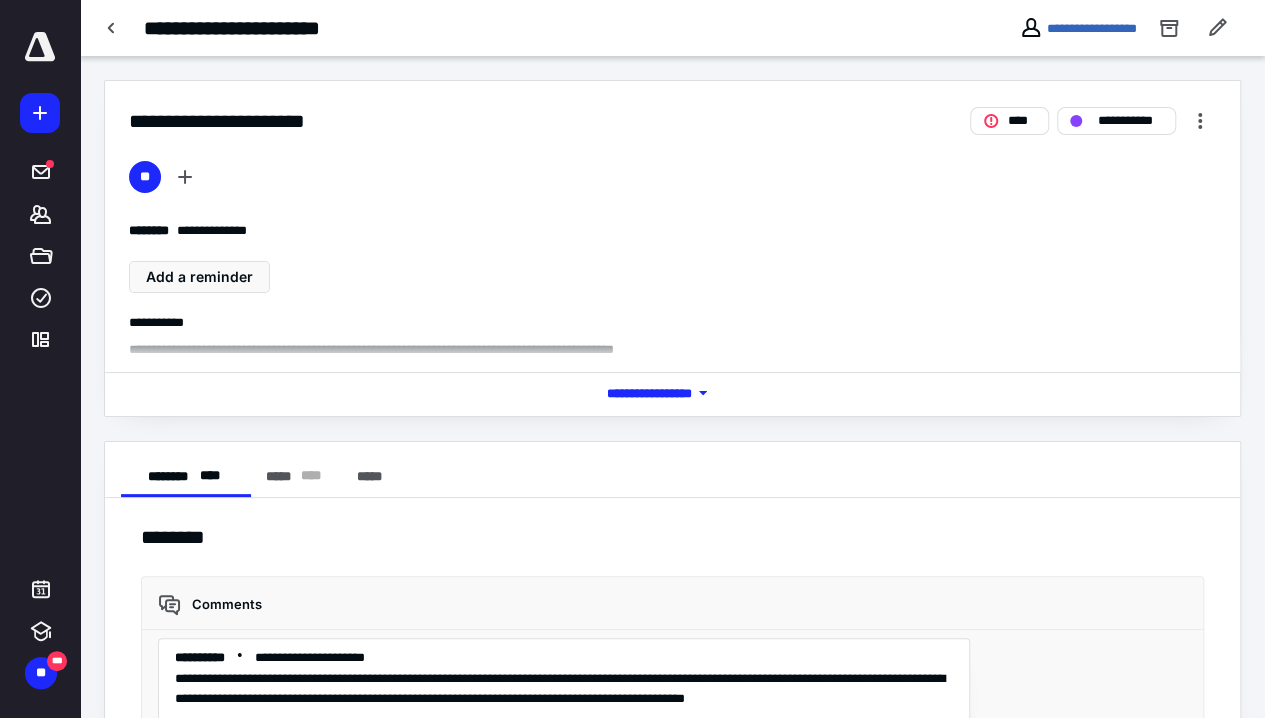 scroll, scrollTop: 1756, scrollLeft: 0, axis: vertical 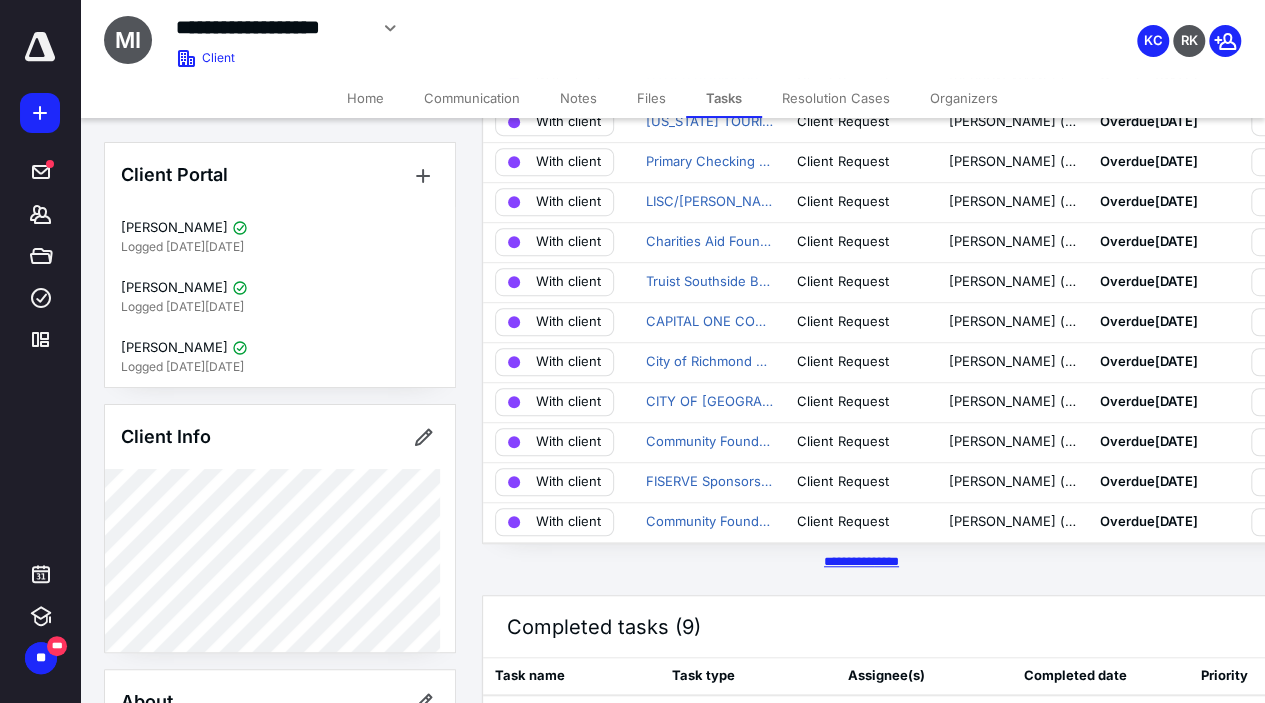 click on "********* *****" at bounding box center [861, 561] 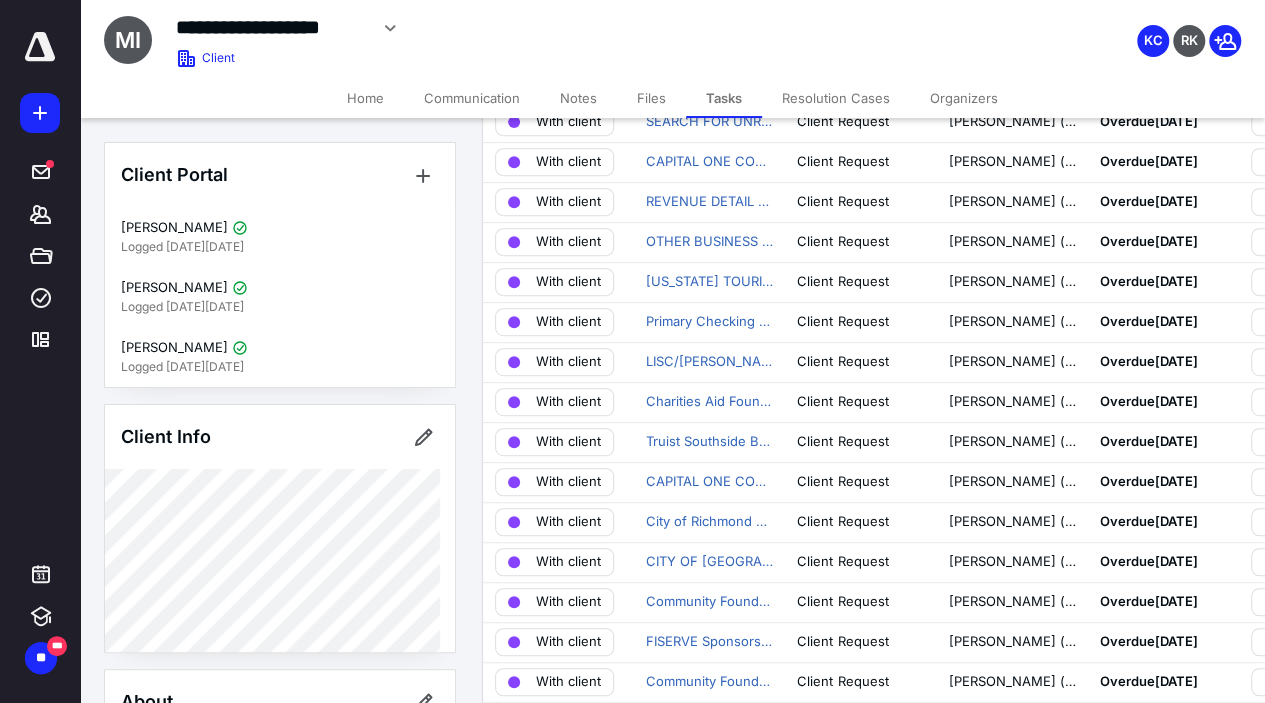 scroll, scrollTop: 300, scrollLeft: 0, axis: vertical 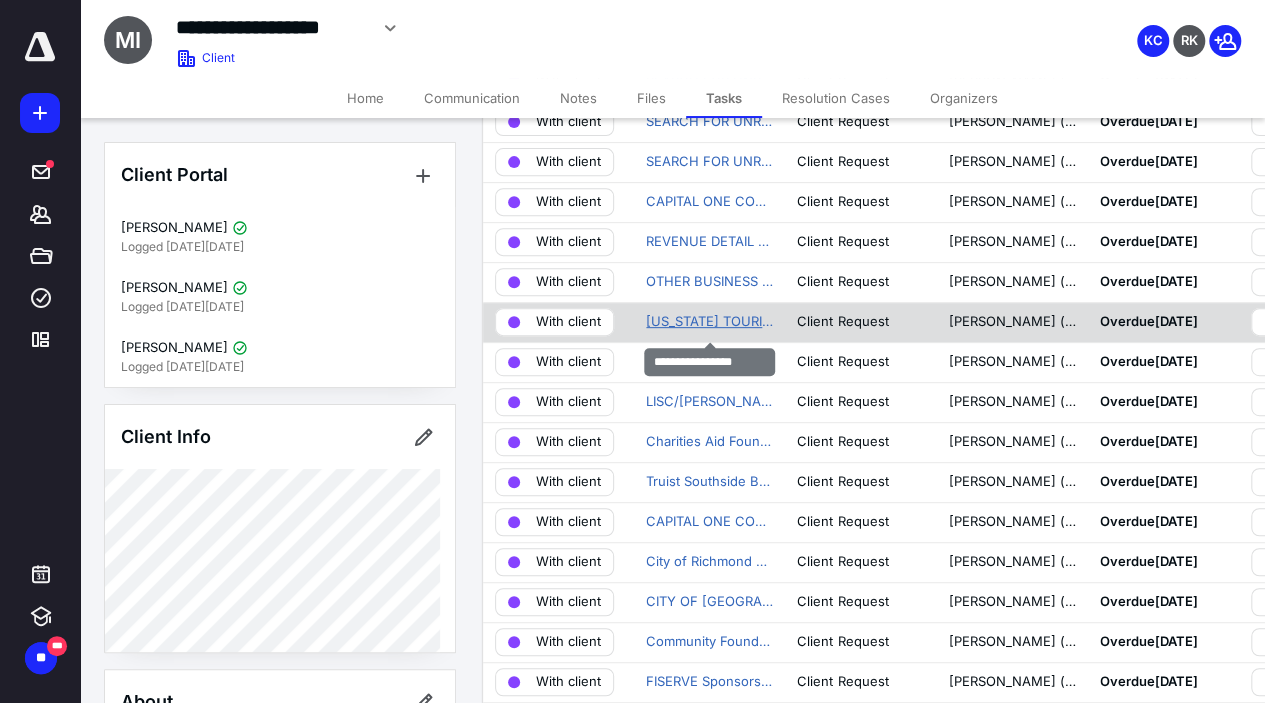 click on "[US_STATE] TOURISM" at bounding box center (709, 322) 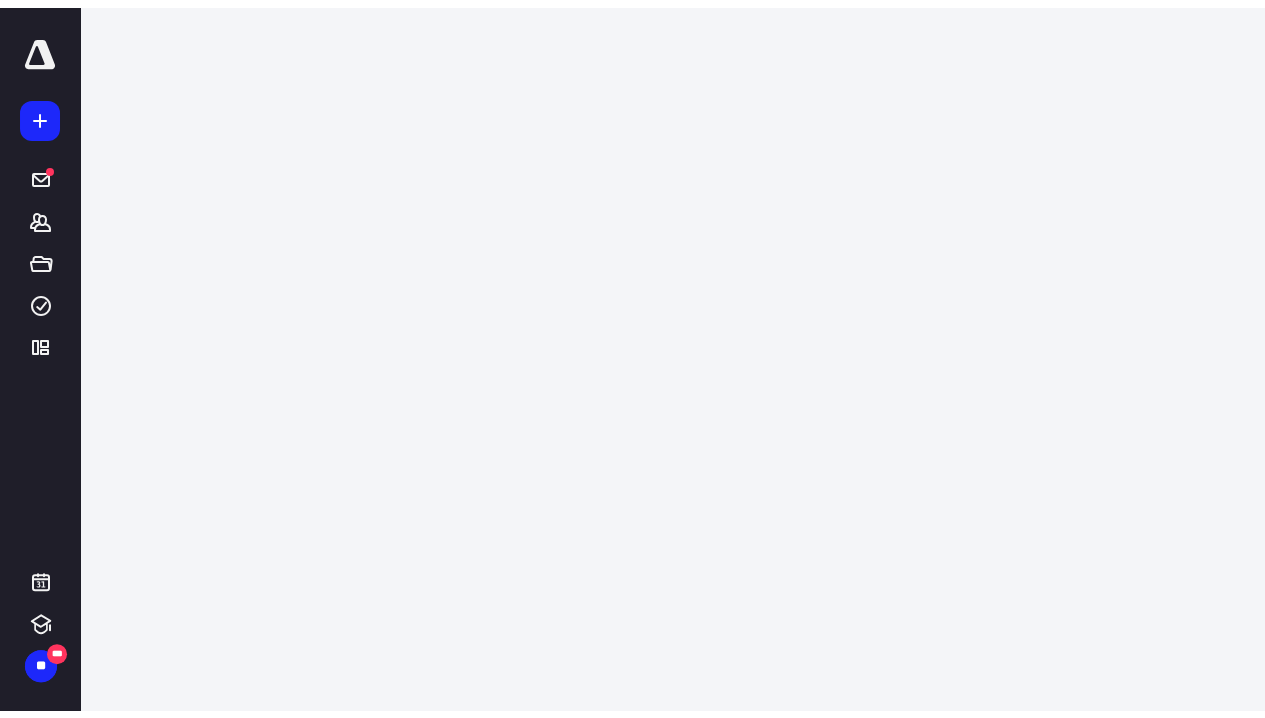 scroll, scrollTop: 0, scrollLeft: 0, axis: both 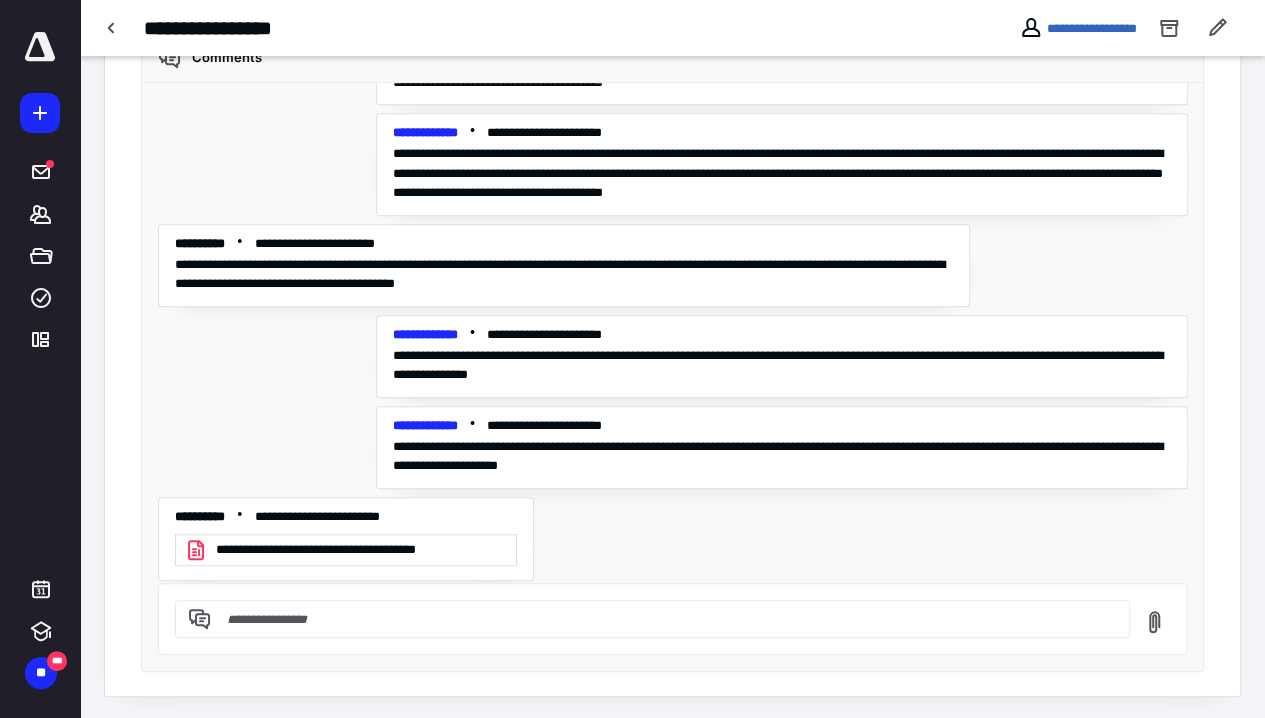 click on "**********" at bounding box center [360, 550] 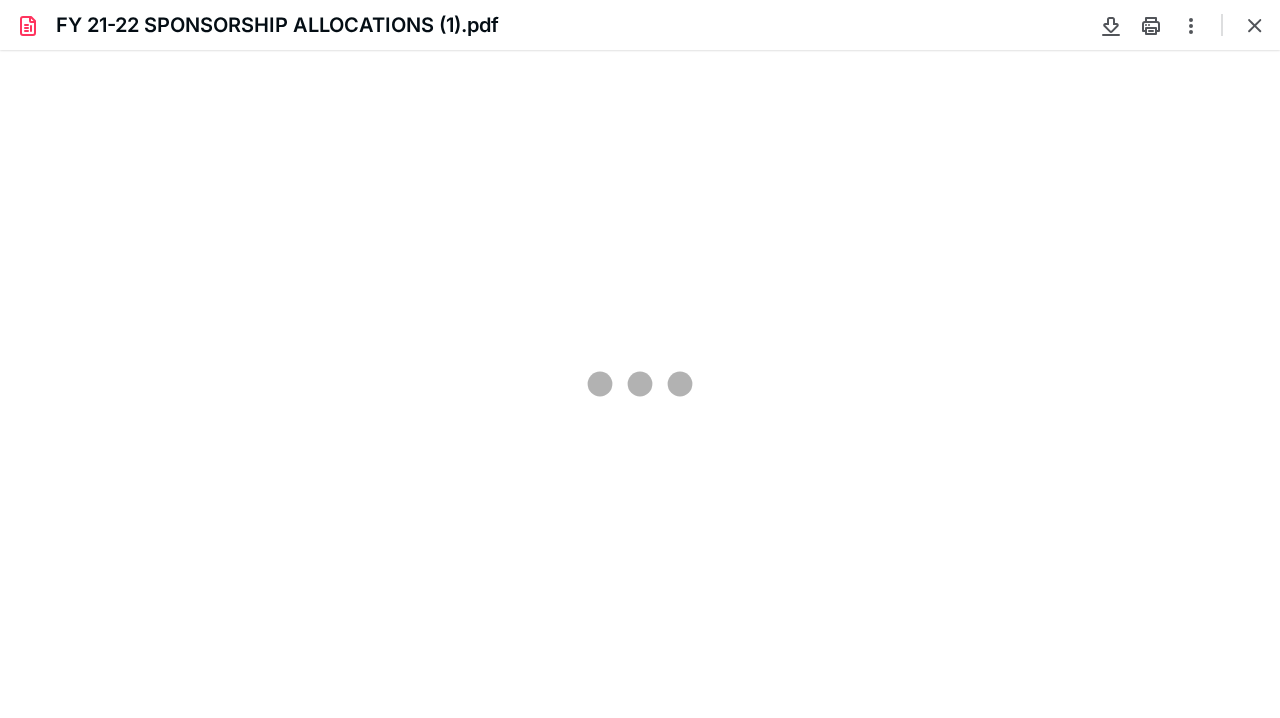scroll, scrollTop: 0, scrollLeft: 0, axis: both 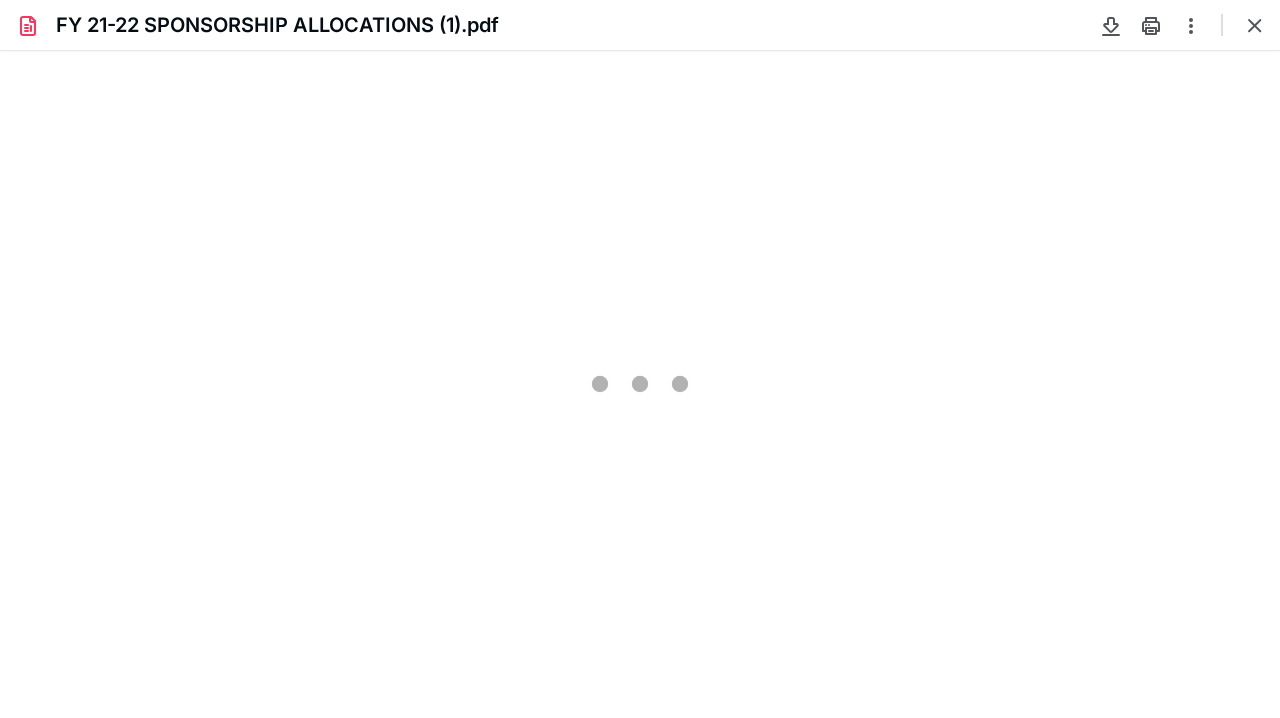 type on "74" 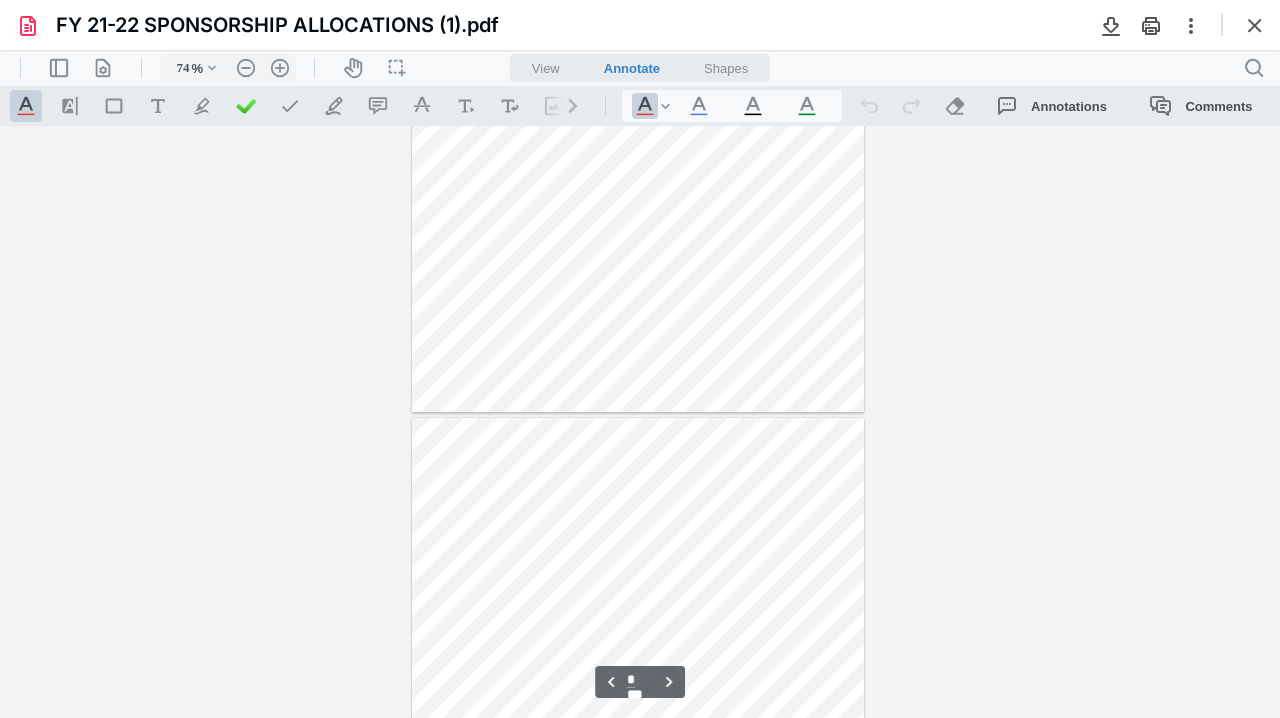 type on "*" 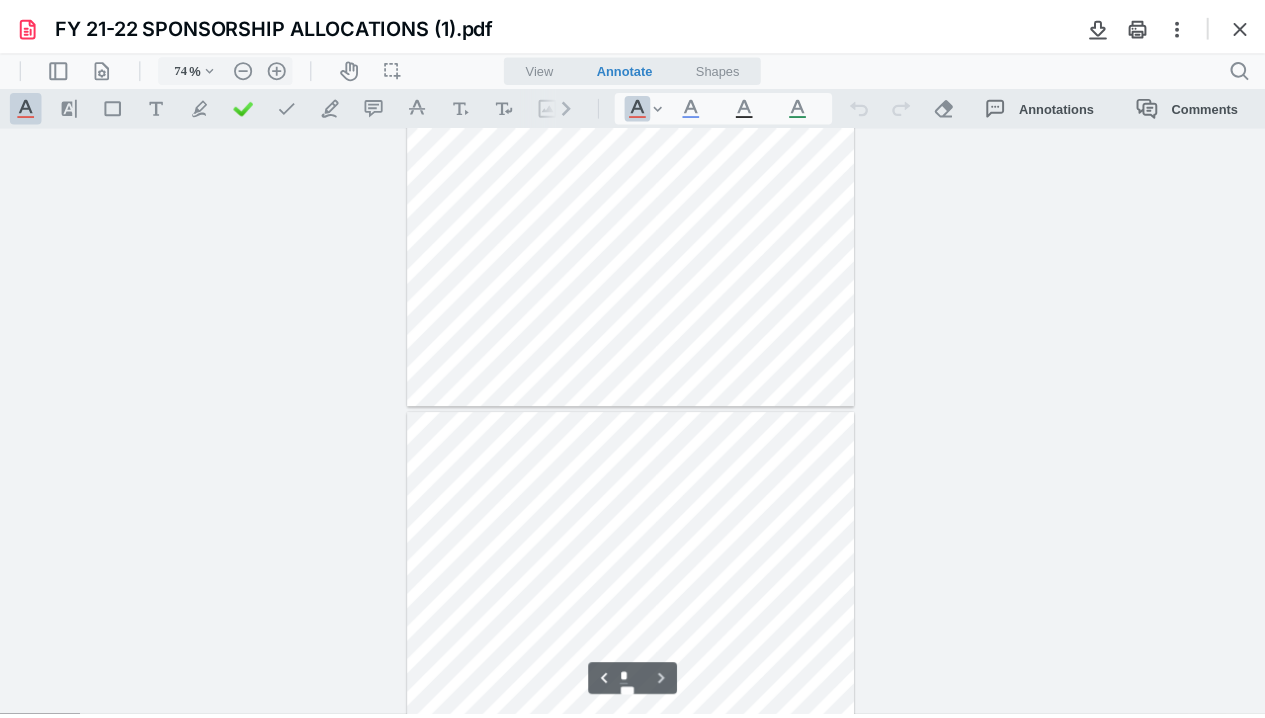 scroll, scrollTop: 1100, scrollLeft: 0, axis: vertical 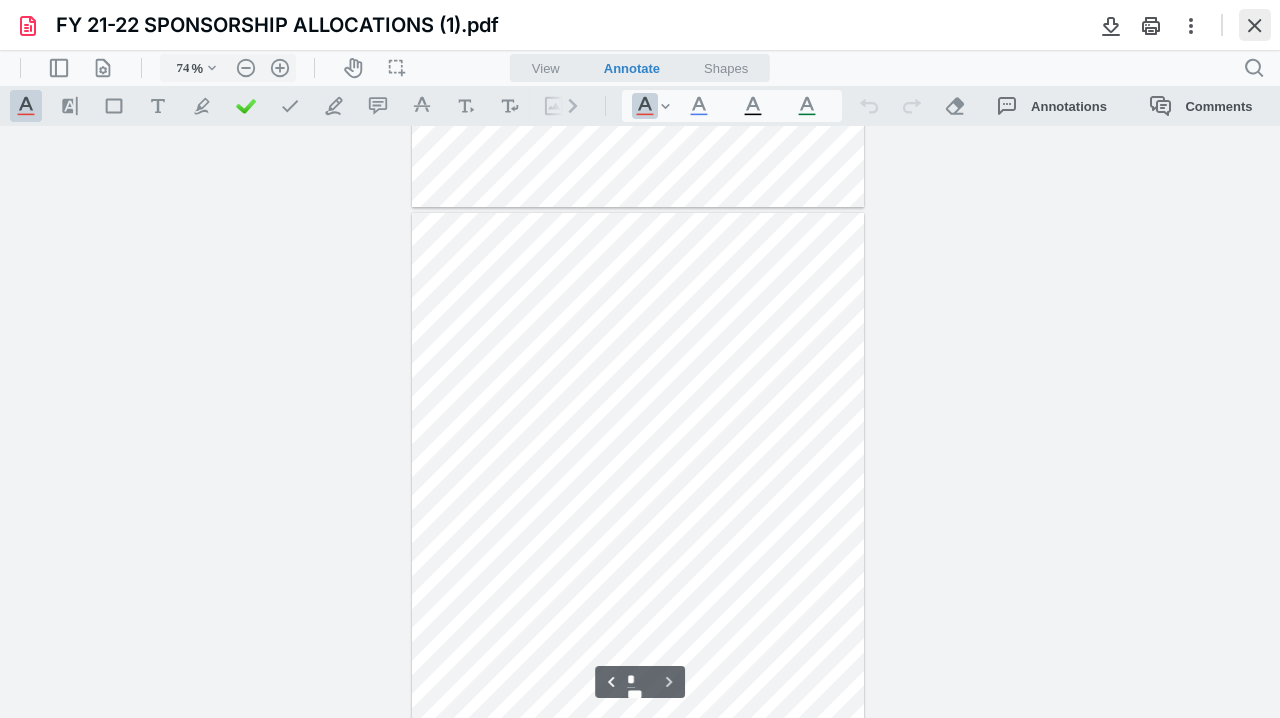 click at bounding box center [1255, 25] 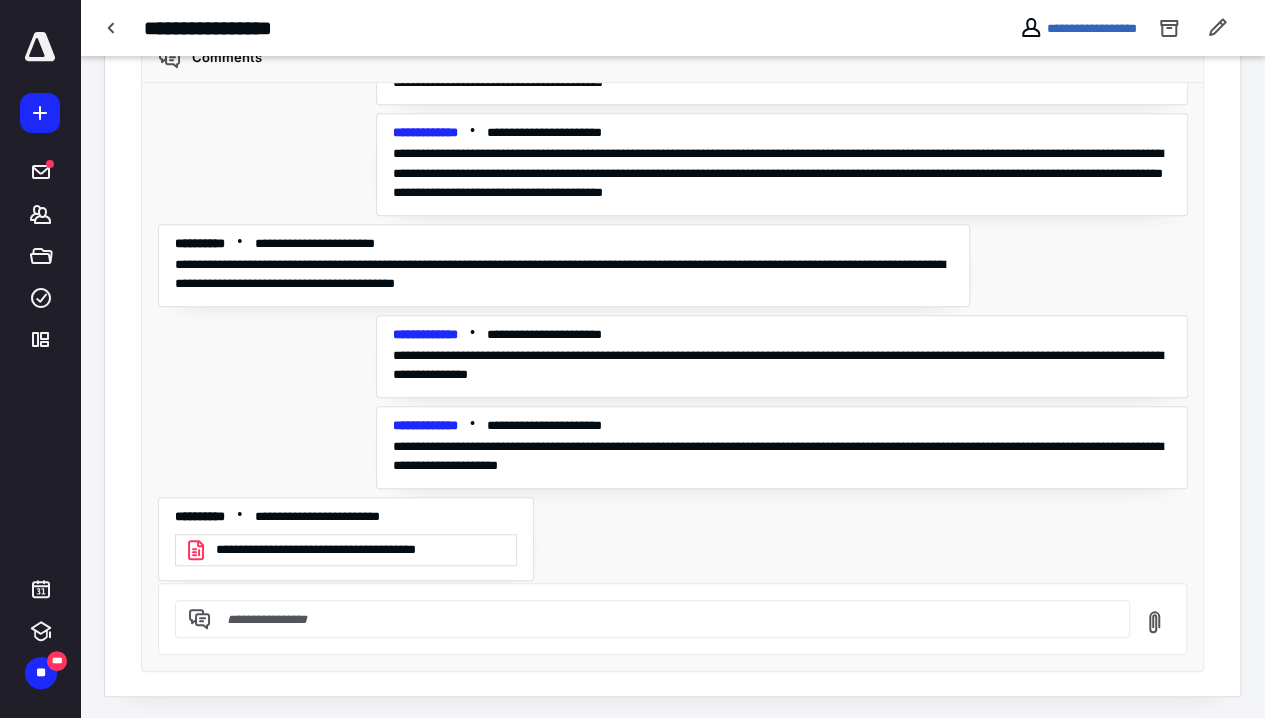 click at bounding box center (664, 619) 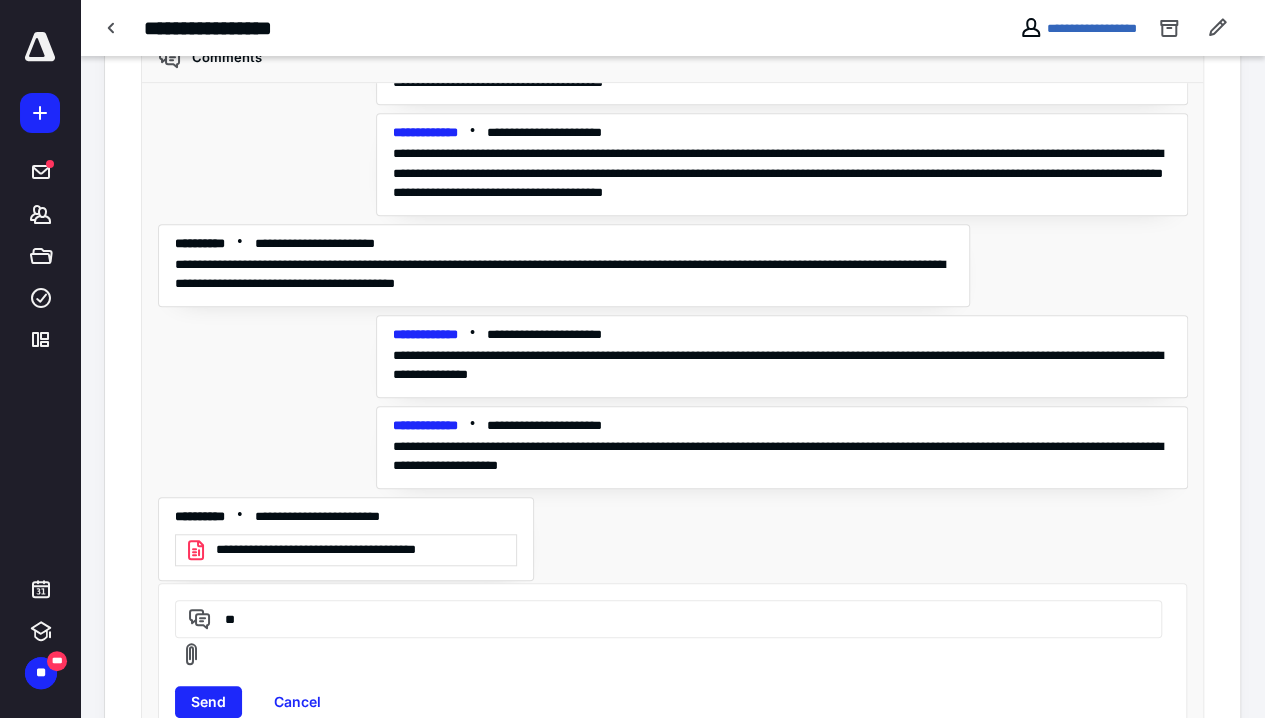 type on "*" 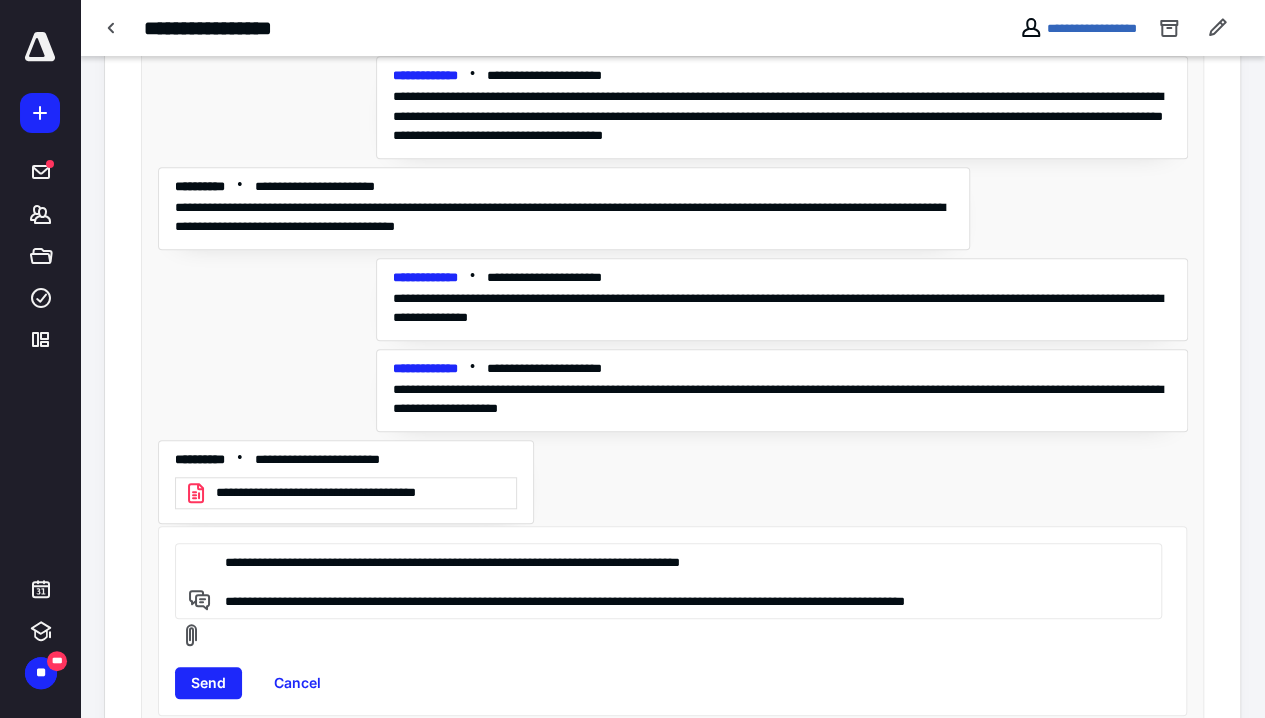 scroll, scrollTop: 633, scrollLeft: 0, axis: vertical 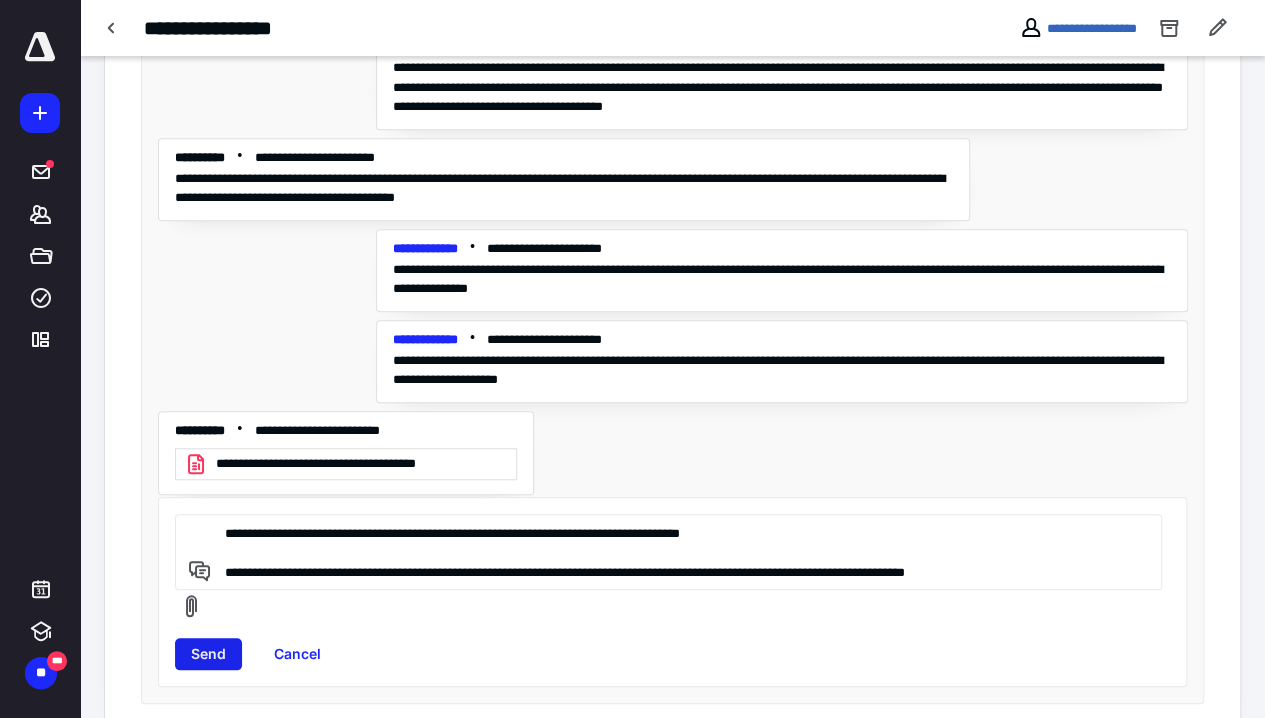 type on "**********" 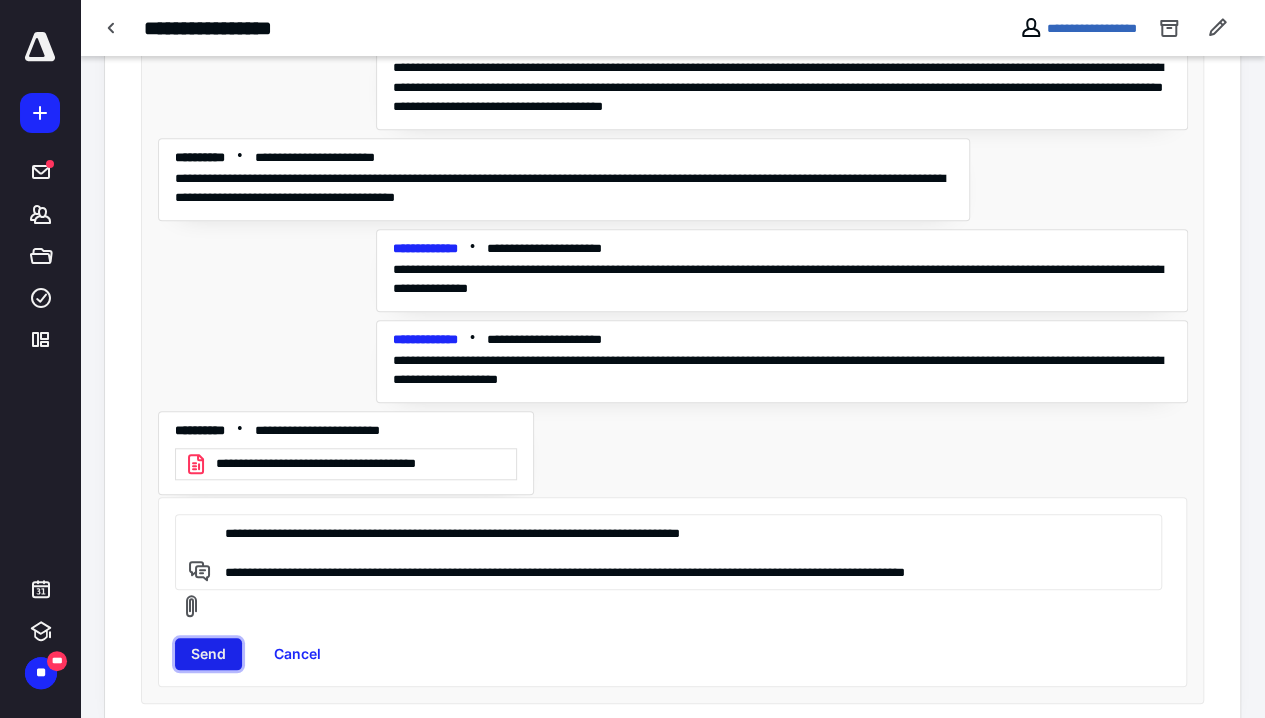 click on "Send" at bounding box center [208, 654] 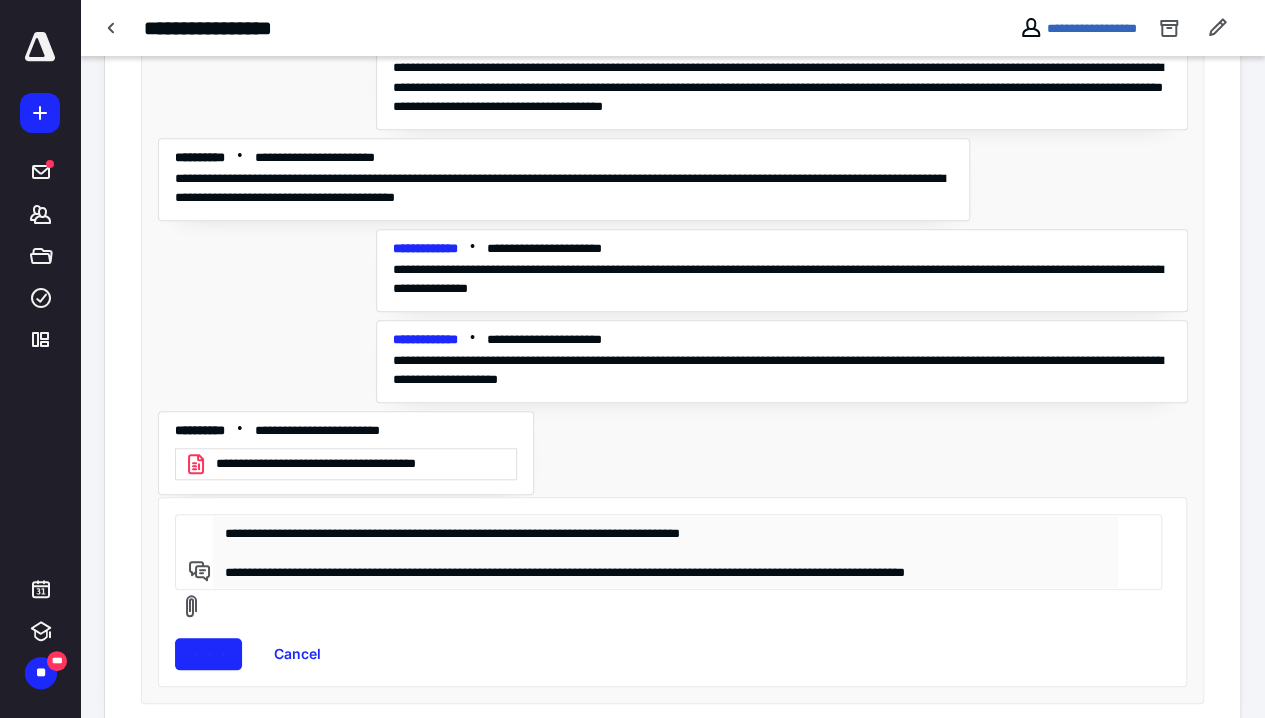 type 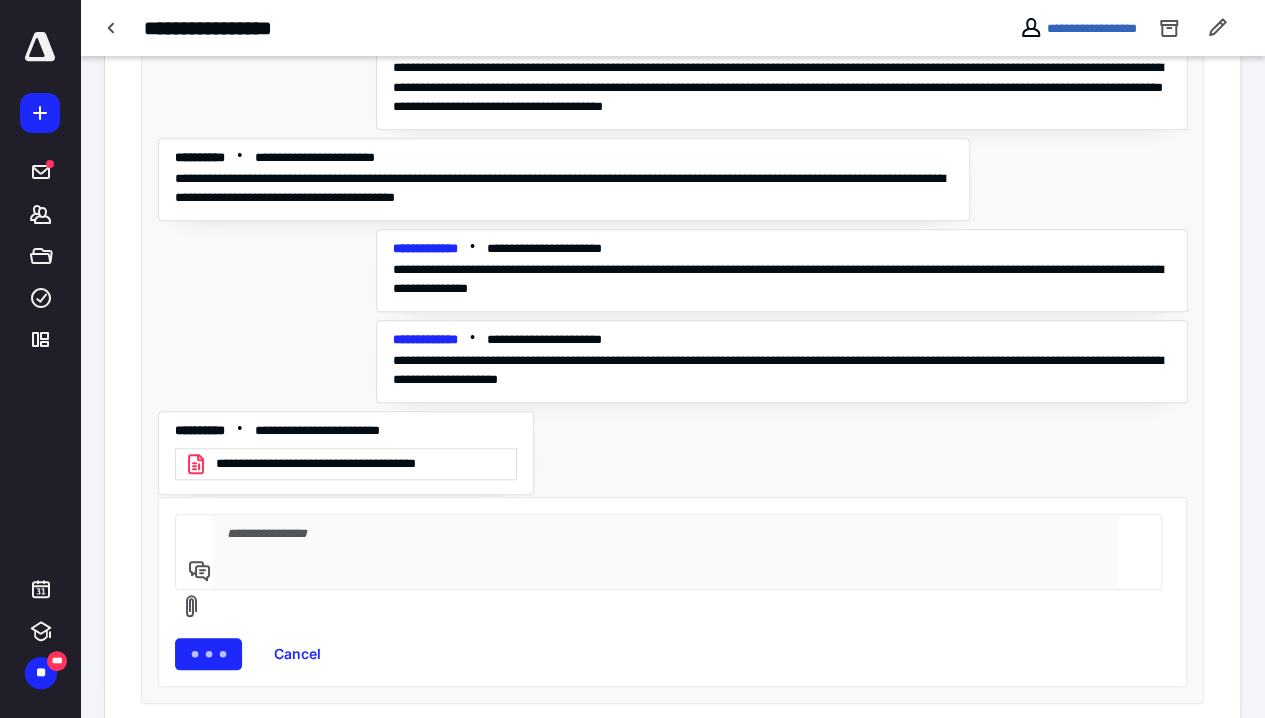 scroll, scrollTop: 291, scrollLeft: 0, axis: vertical 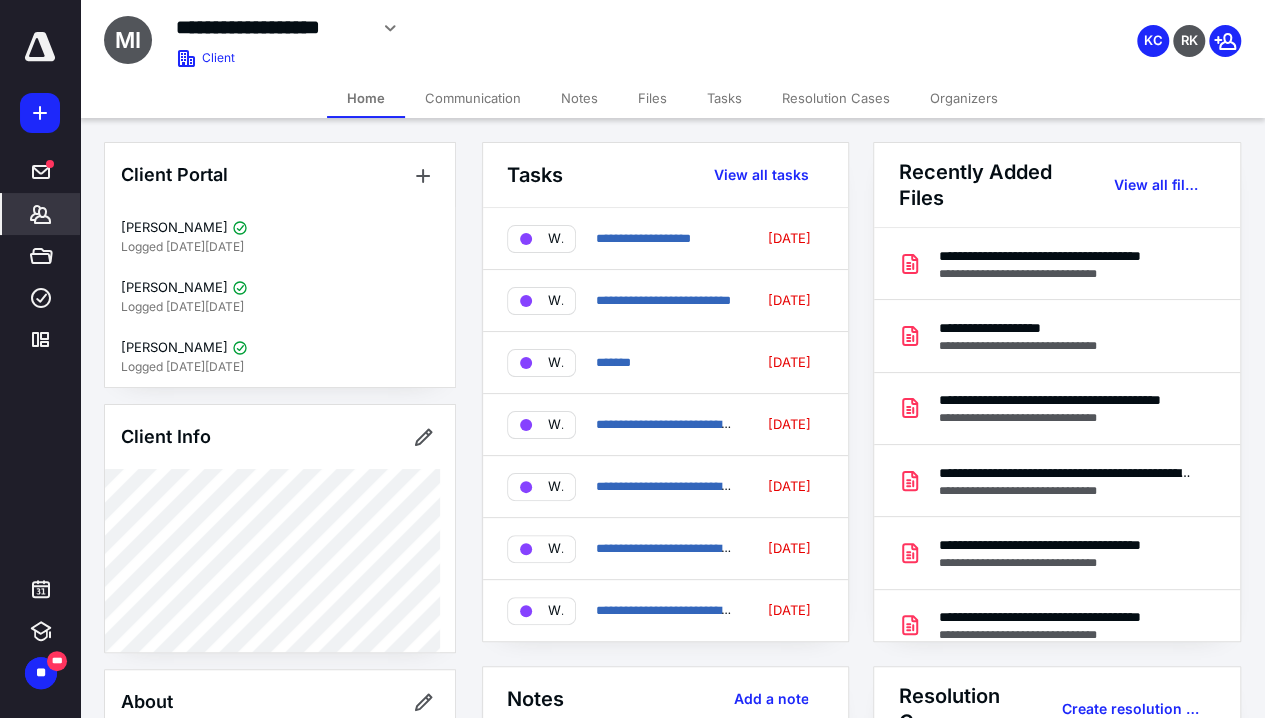 click on "Tasks" at bounding box center [724, 98] 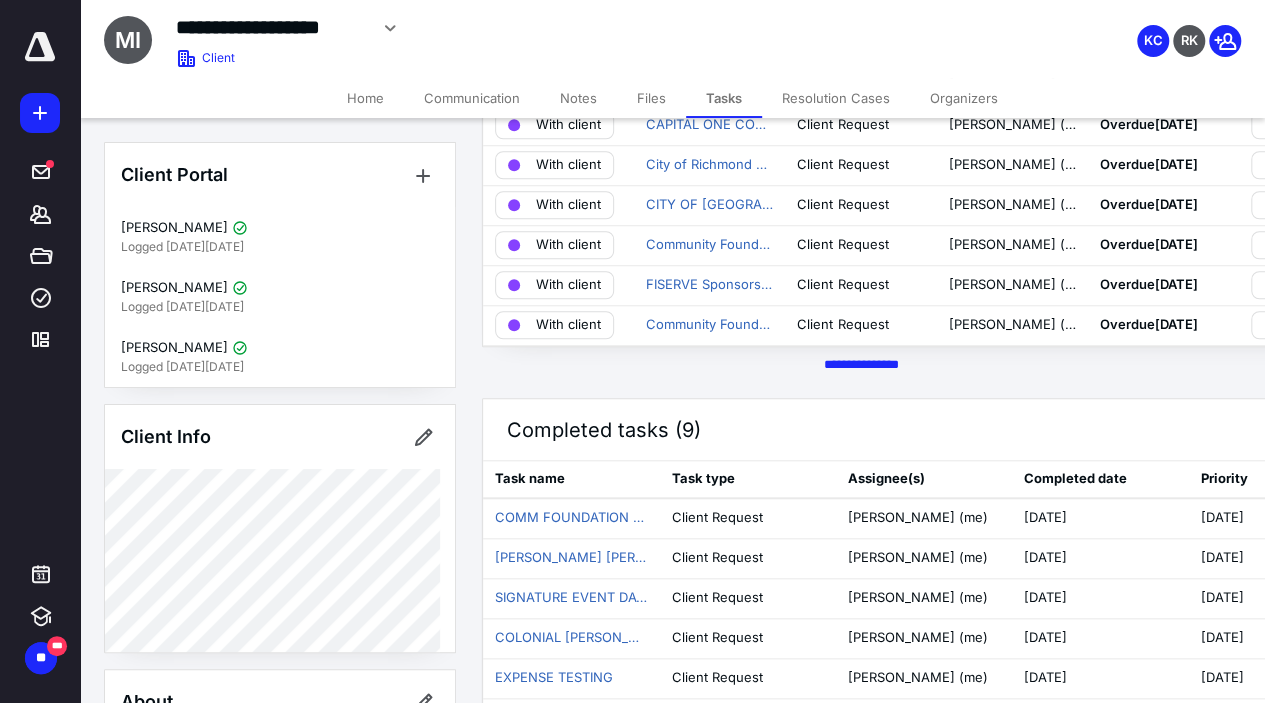 scroll, scrollTop: 666, scrollLeft: 0, axis: vertical 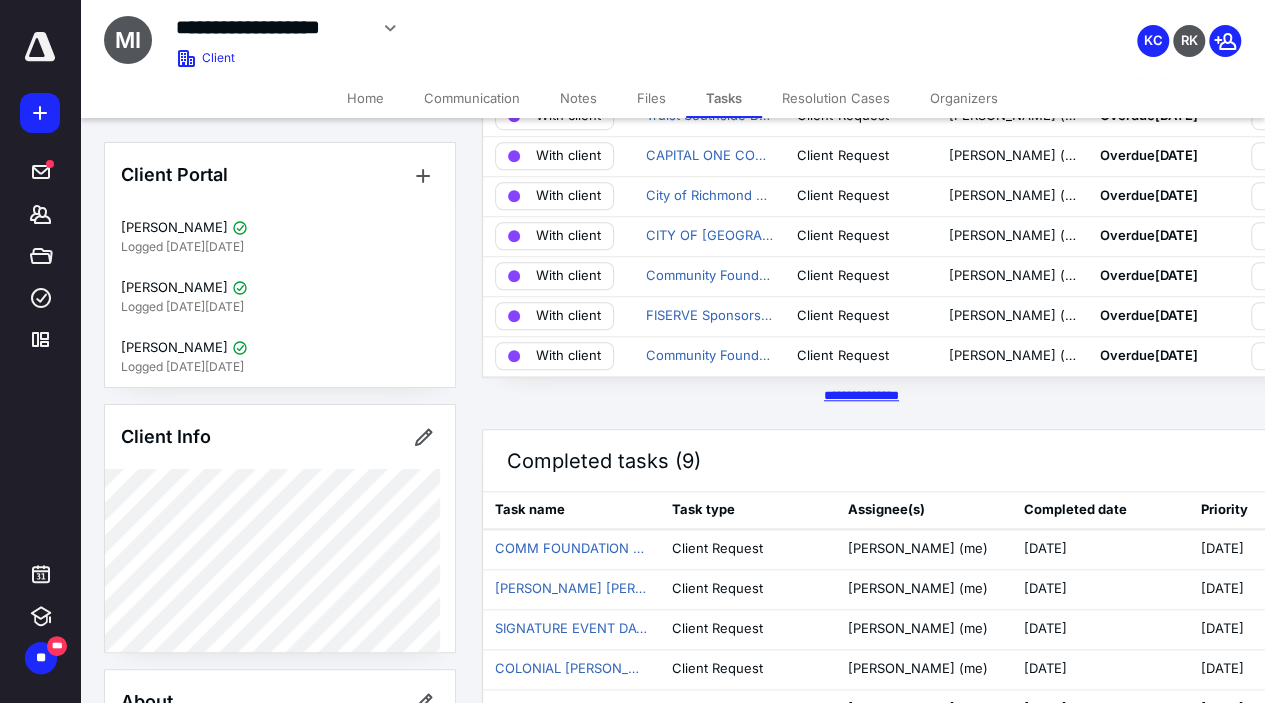 click on "********* *****" at bounding box center [861, 395] 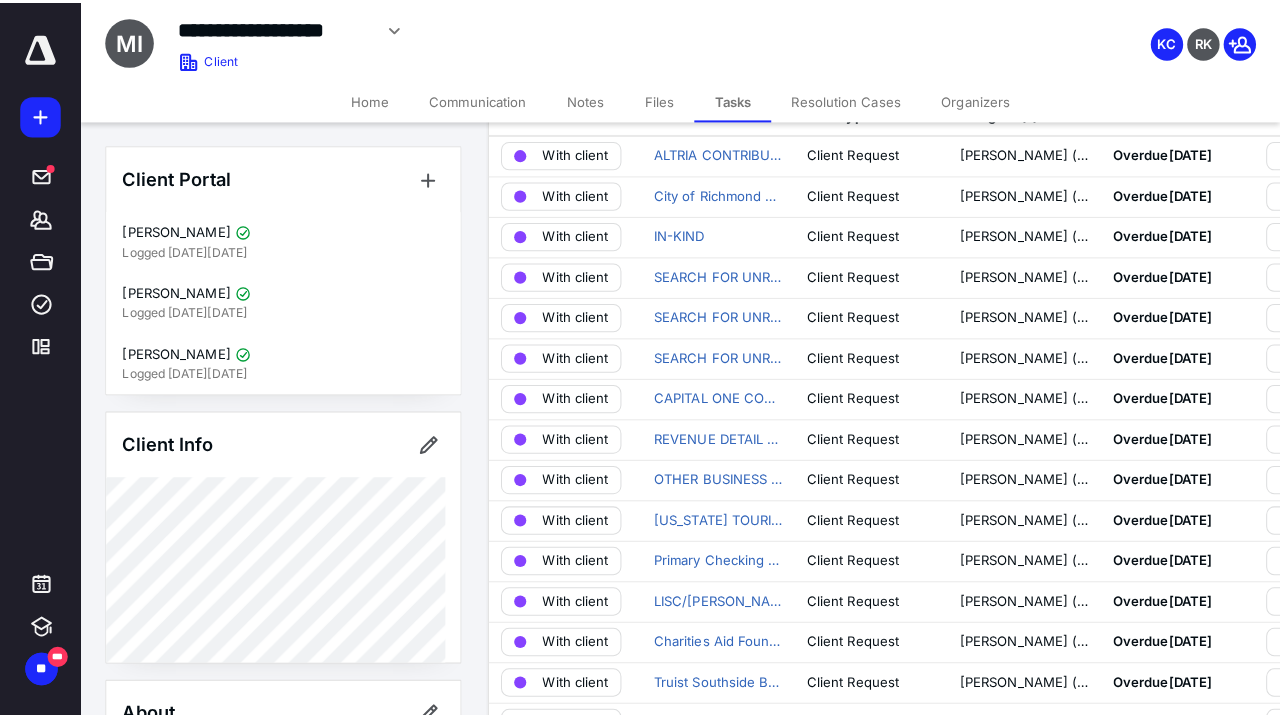 scroll, scrollTop: 0, scrollLeft: 0, axis: both 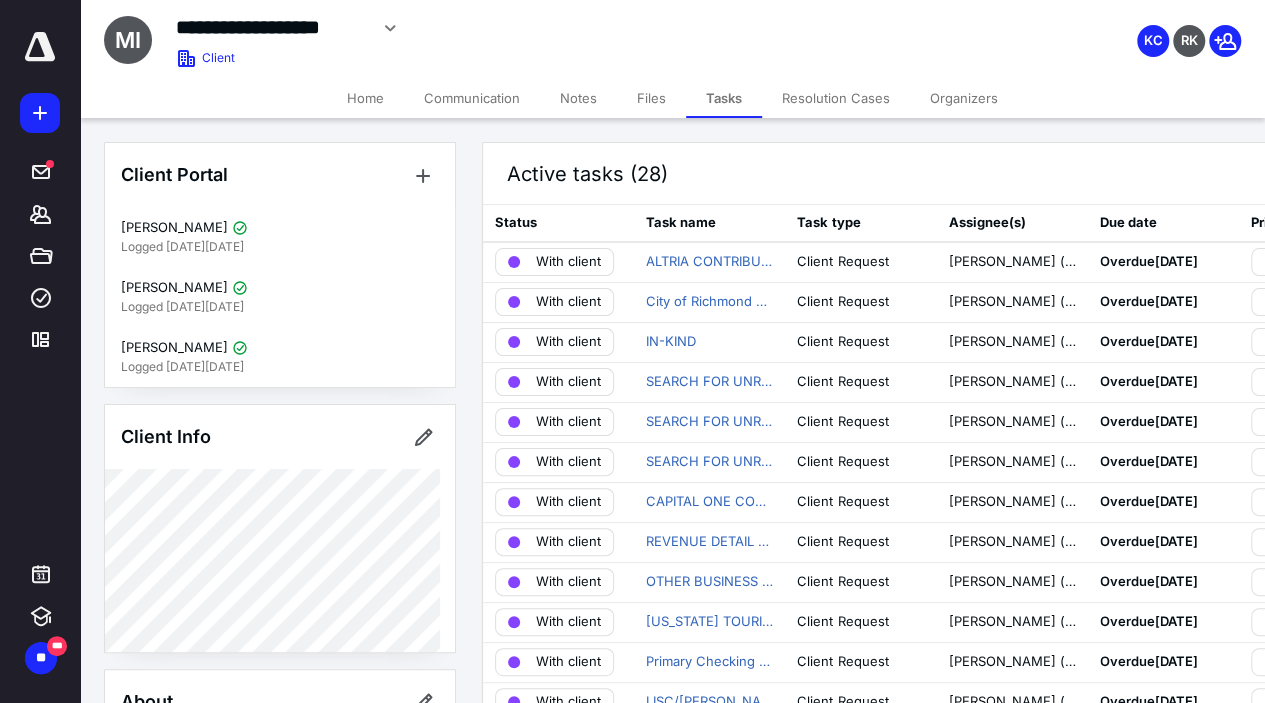 click 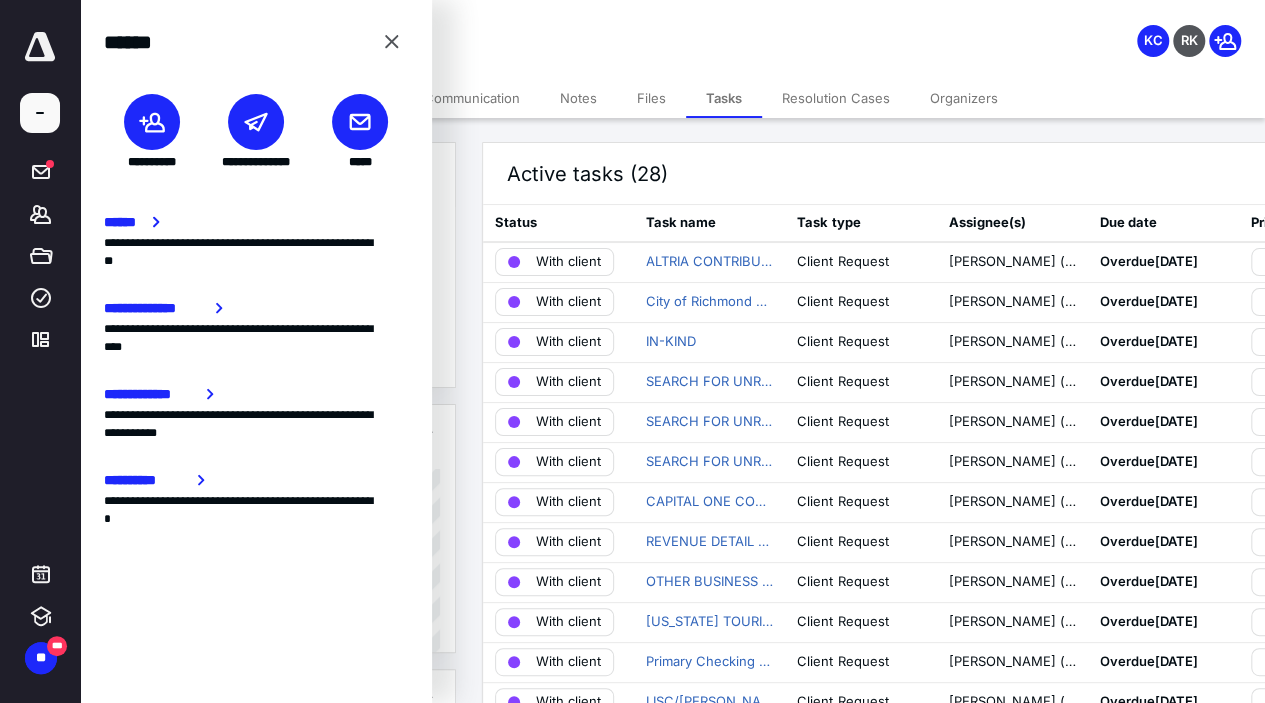 click 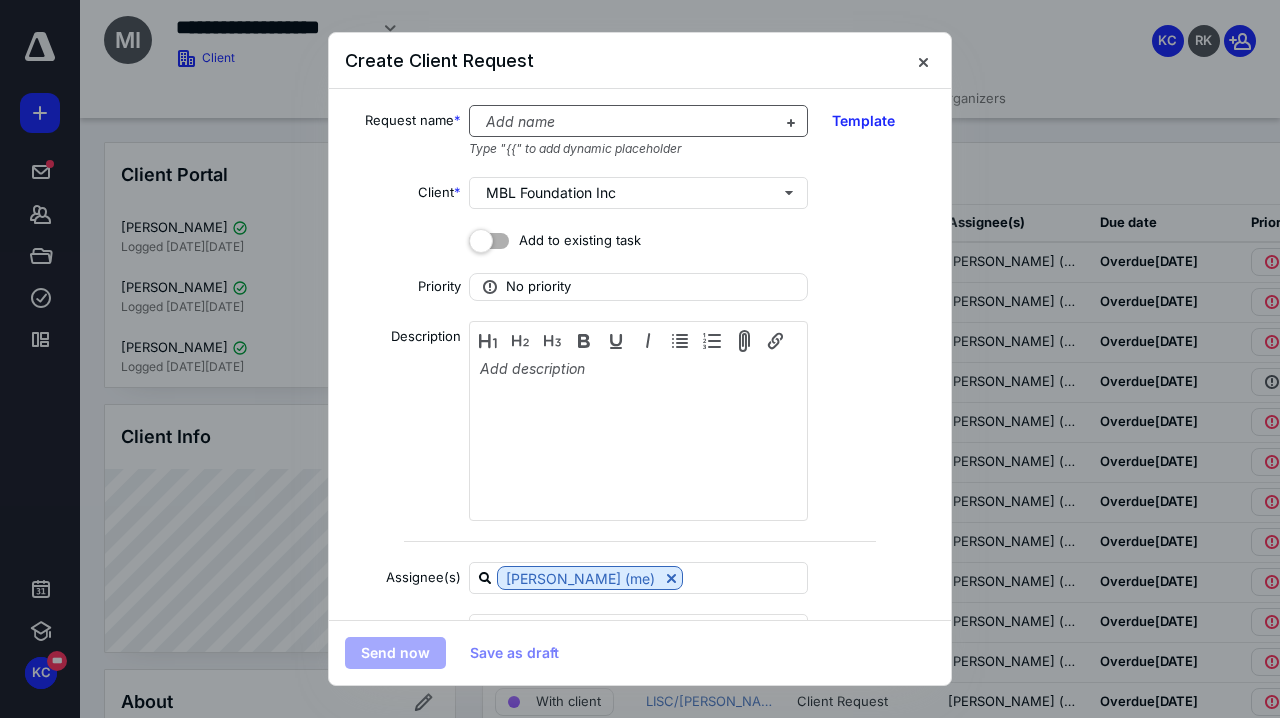 click at bounding box center [626, 122] 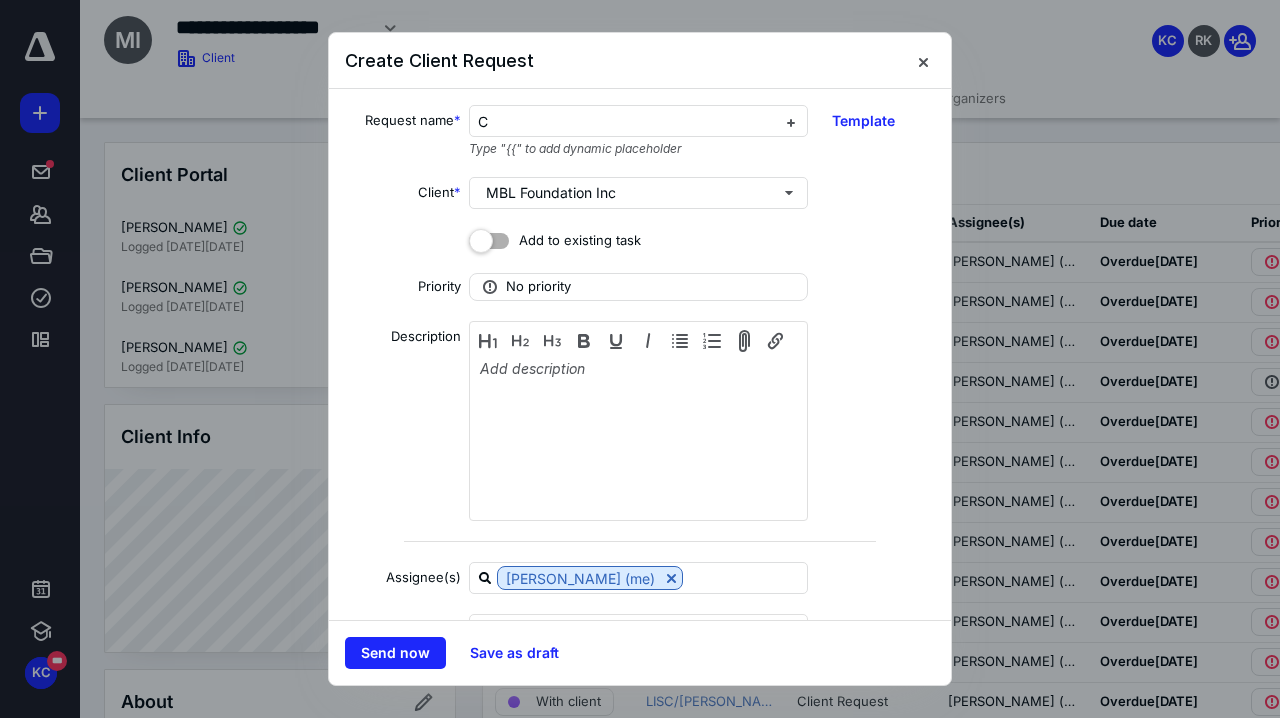 type 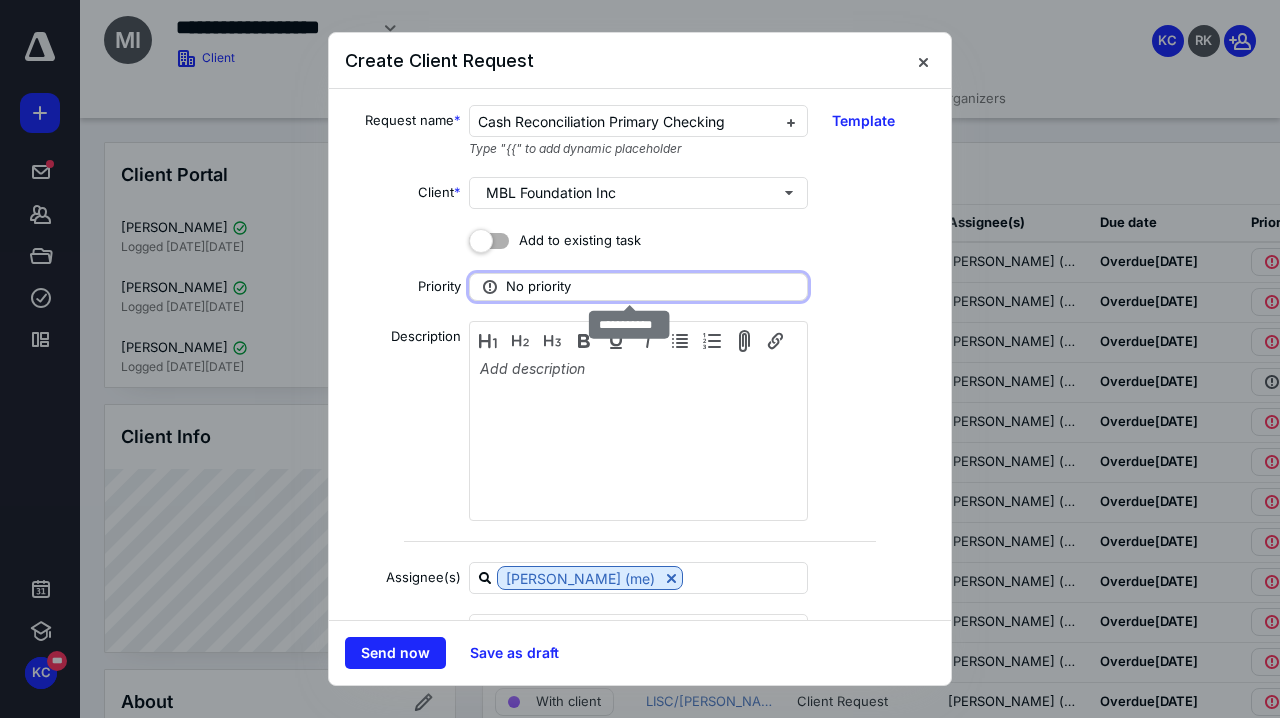 click on "No priority" at bounding box center [638, 287] 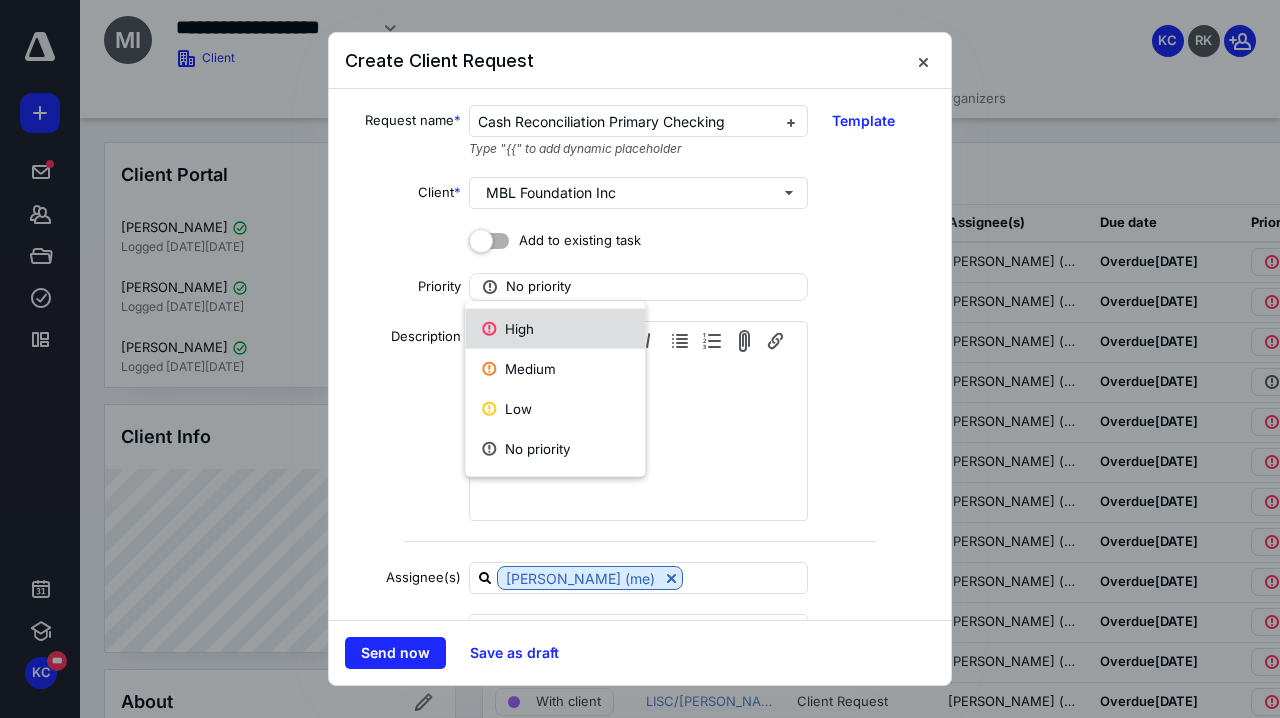 click on "High" at bounding box center [555, 329] 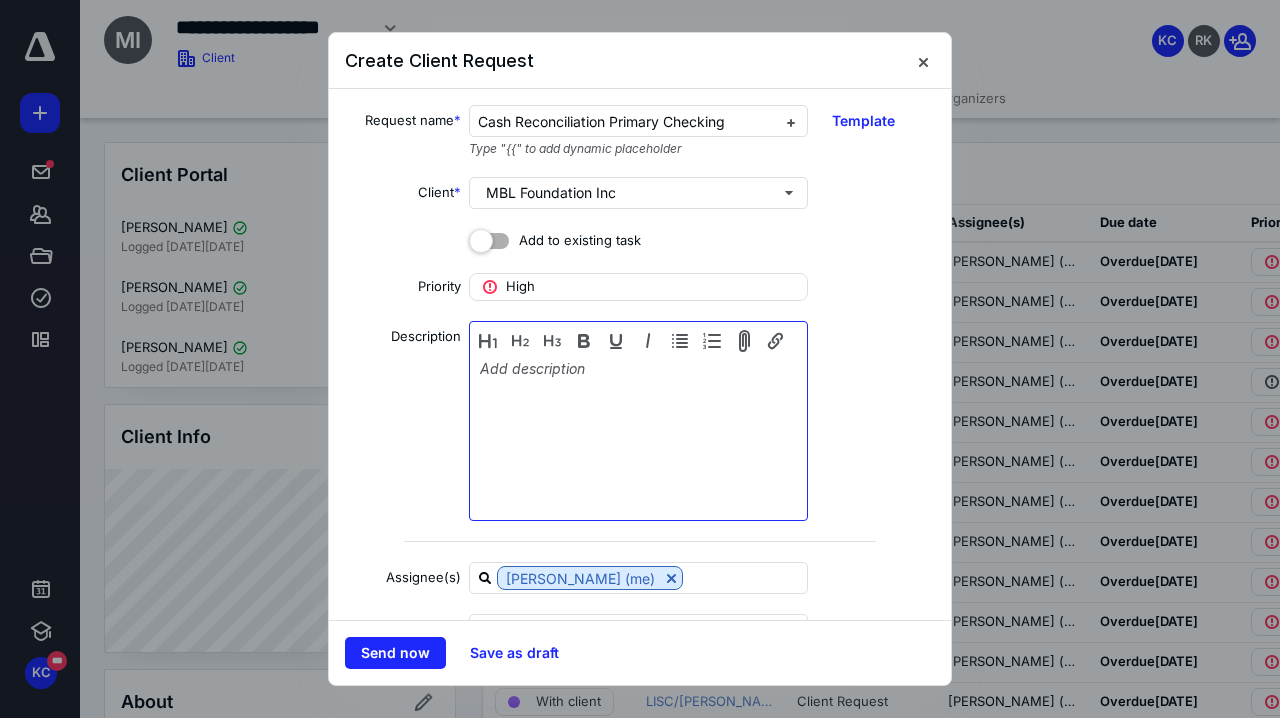 click at bounding box center (638, 423) 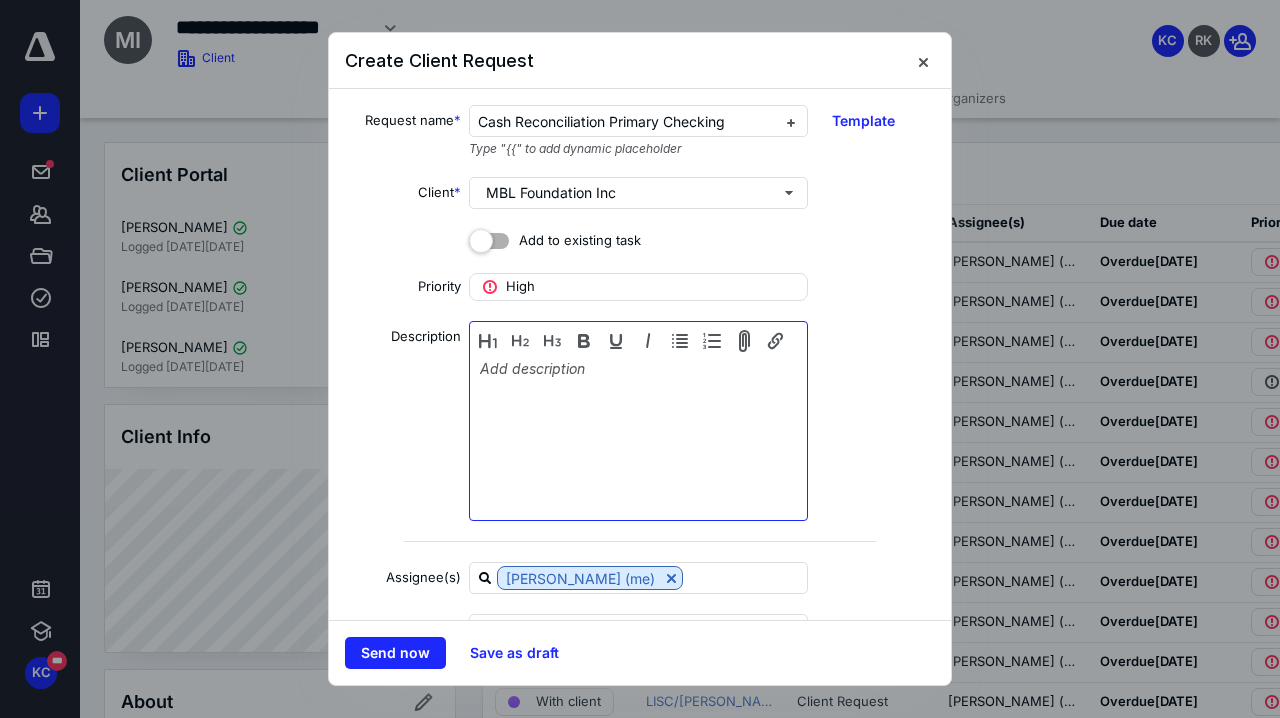 type 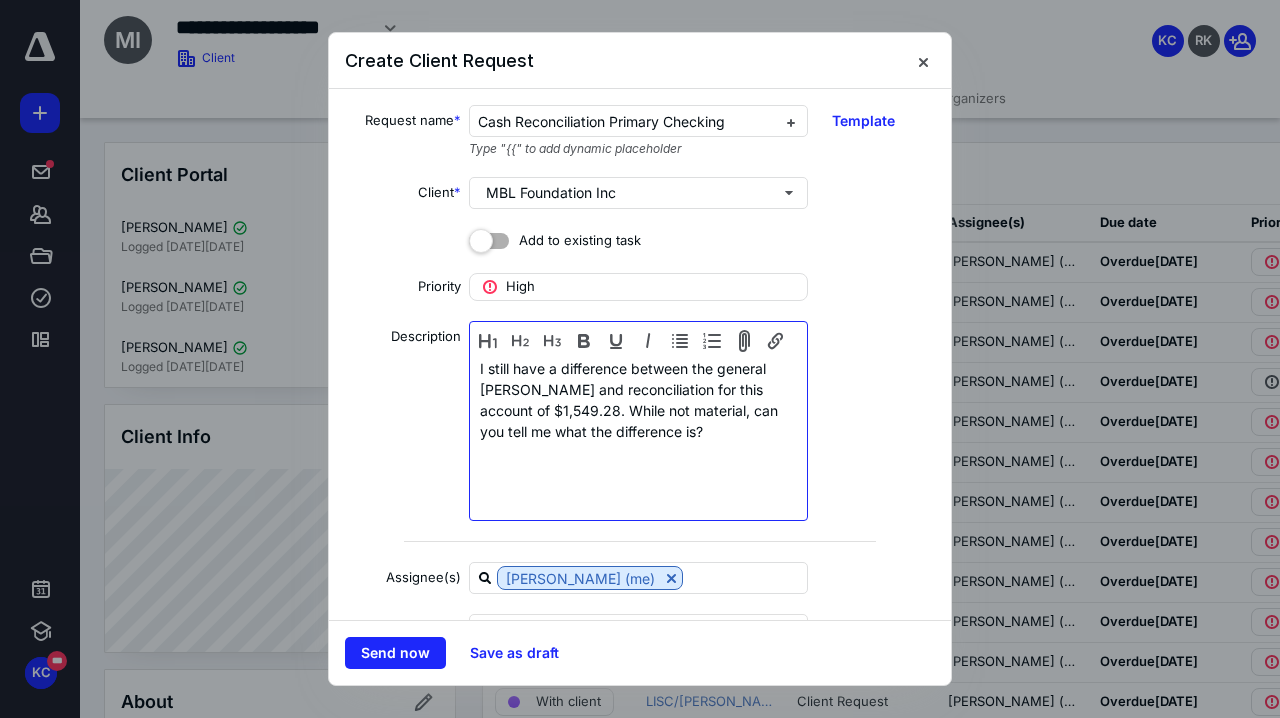 click on "I still have a difference between the general [PERSON_NAME] and reconciliation for this account of $1,549.28. While not material, can you tell me what the difference is?" at bounding box center [638, 423] 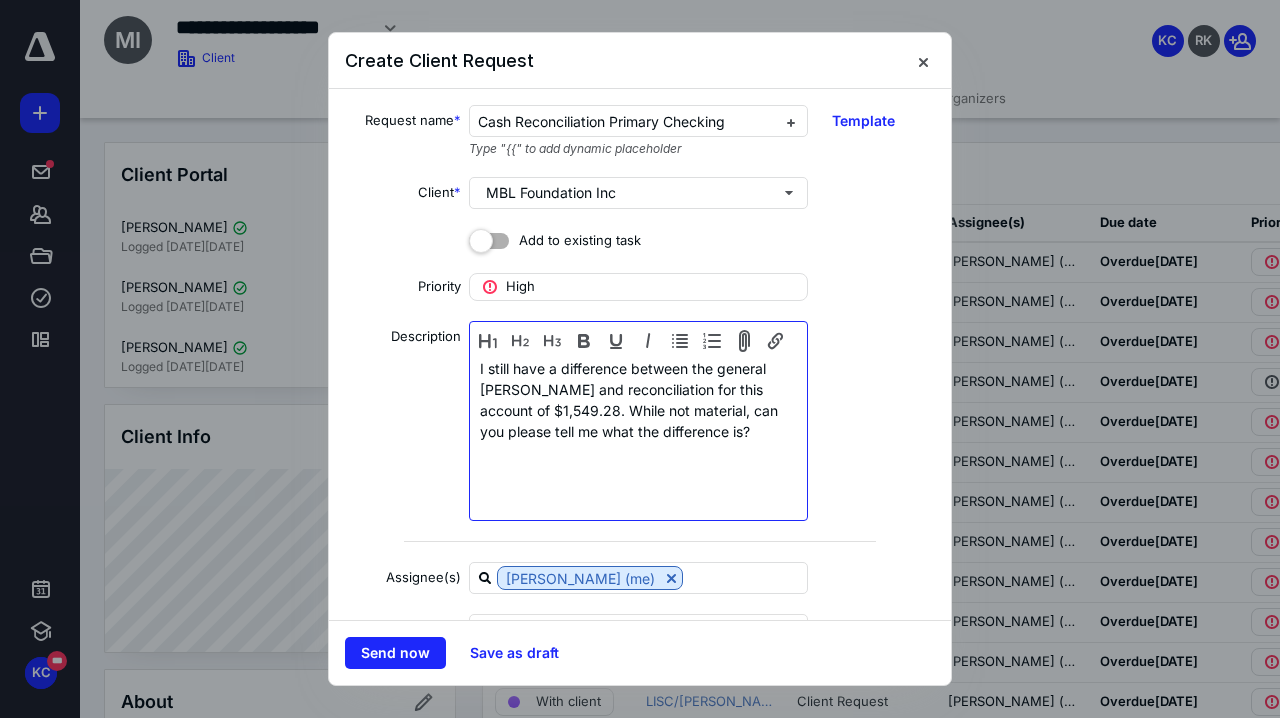 scroll, scrollTop: 113, scrollLeft: 0, axis: vertical 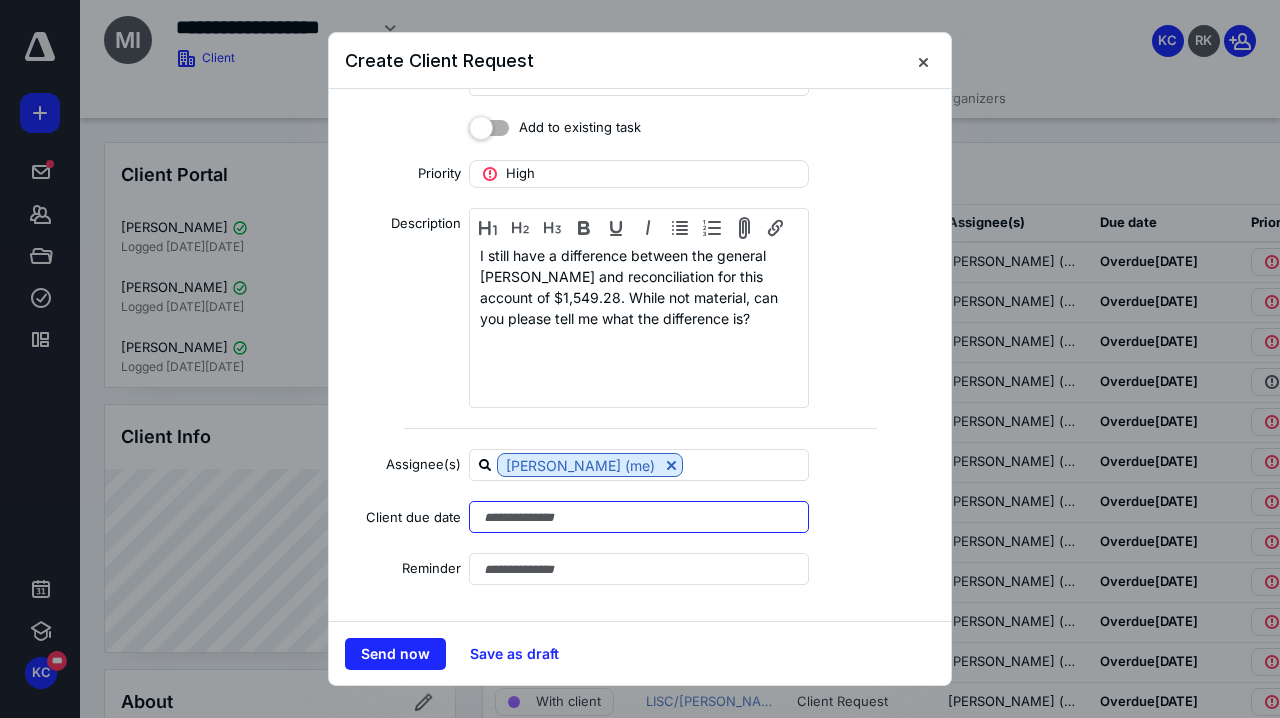 click at bounding box center (639, 517) 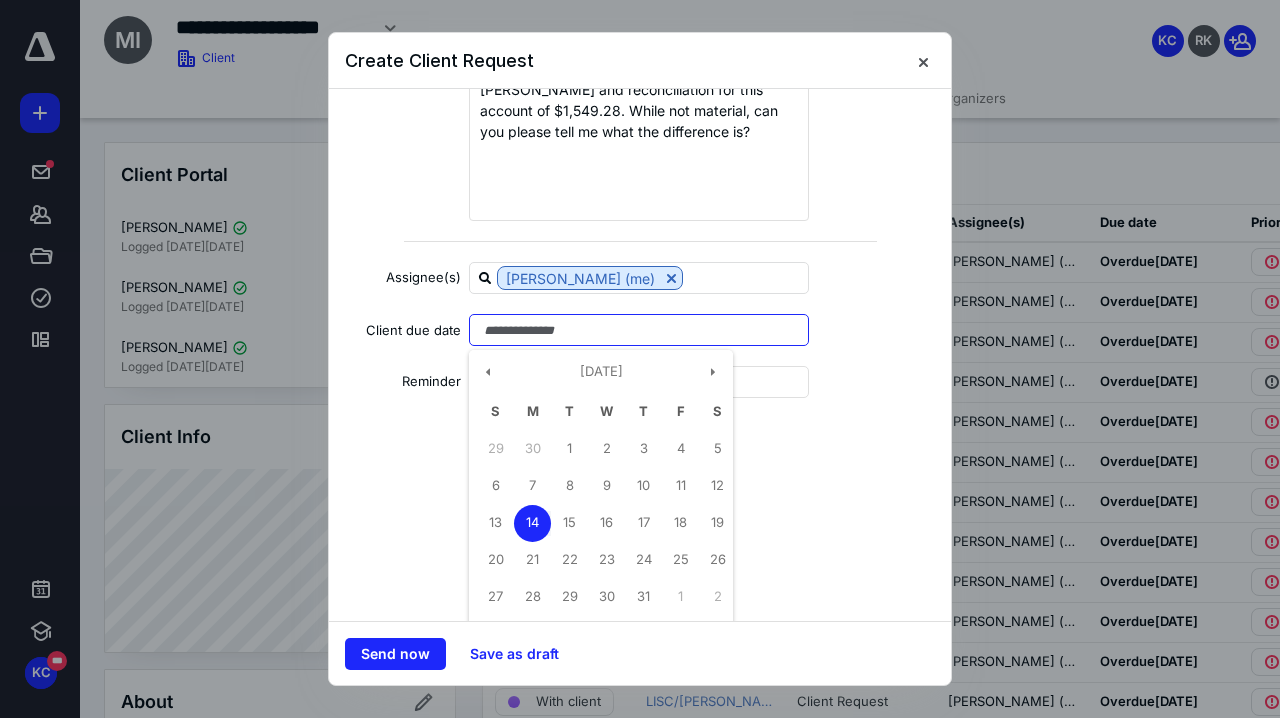 scroll, scrollTop: 313, scrollLeft: 0, axis: vertical 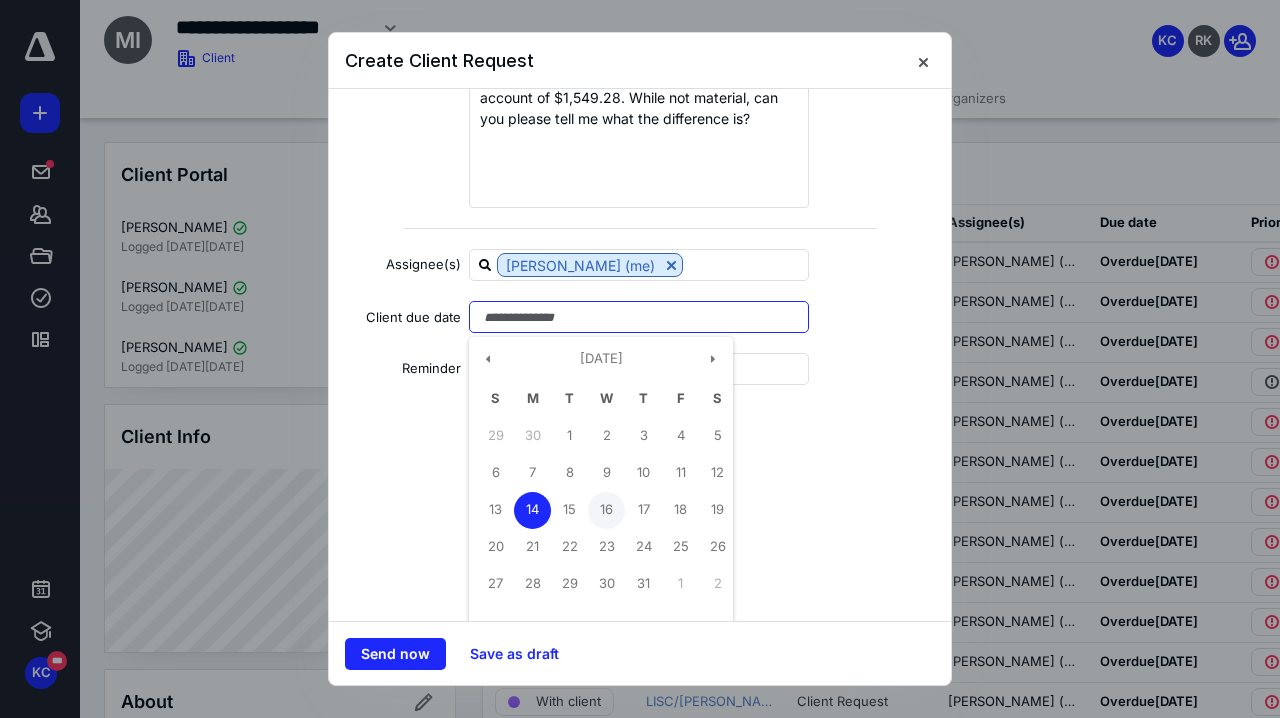 click on "16" at bounding box center [606, 510] 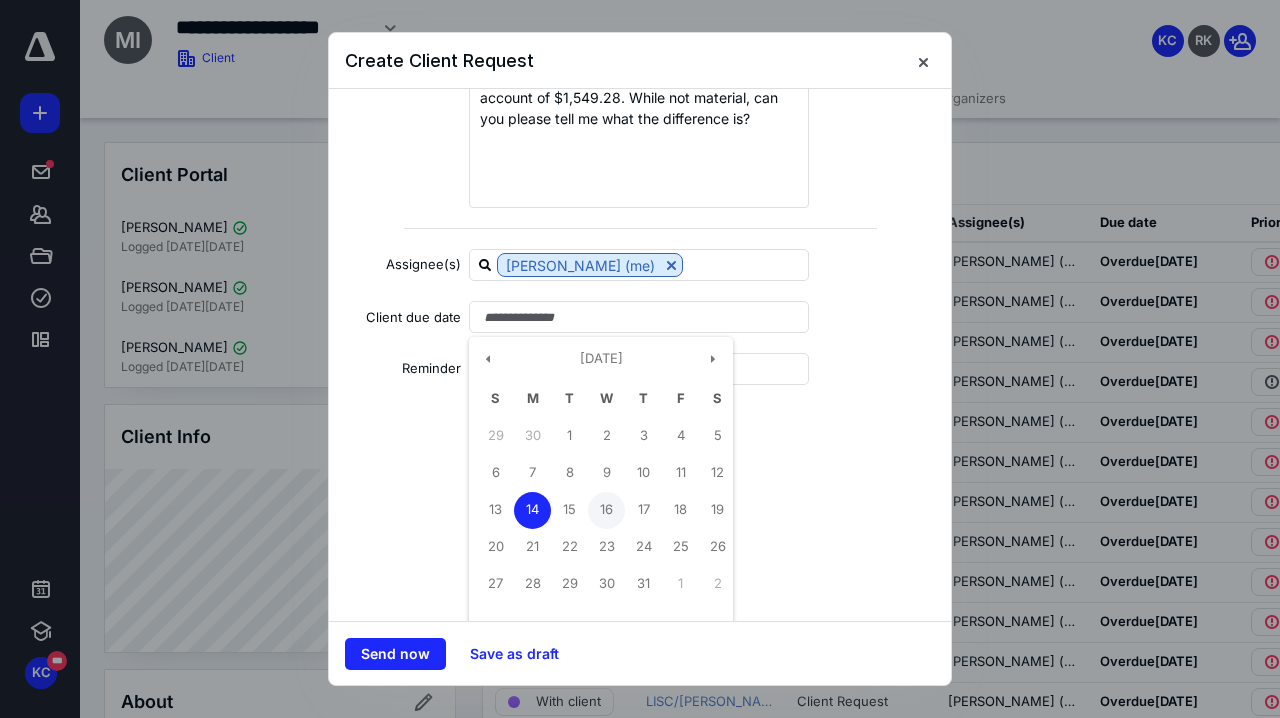 type on "**********" 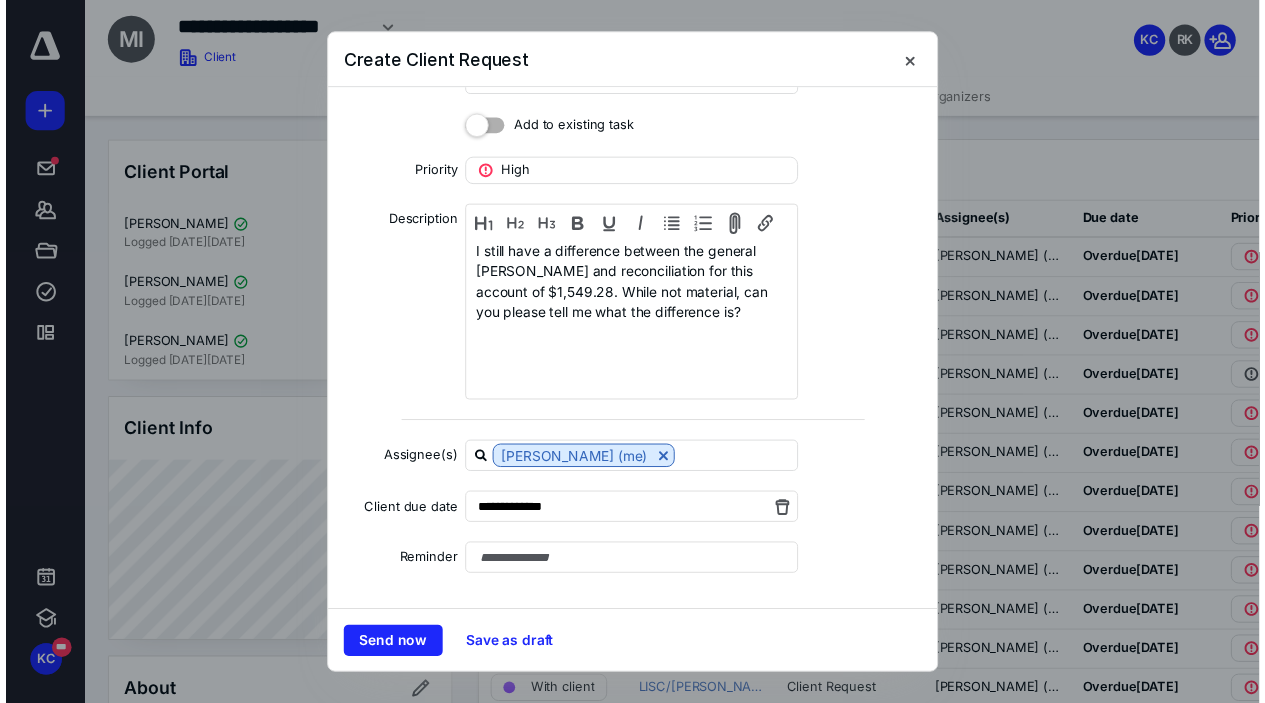 scroll, scrollTop: 113, scrollLeft: 0, axis: vertical 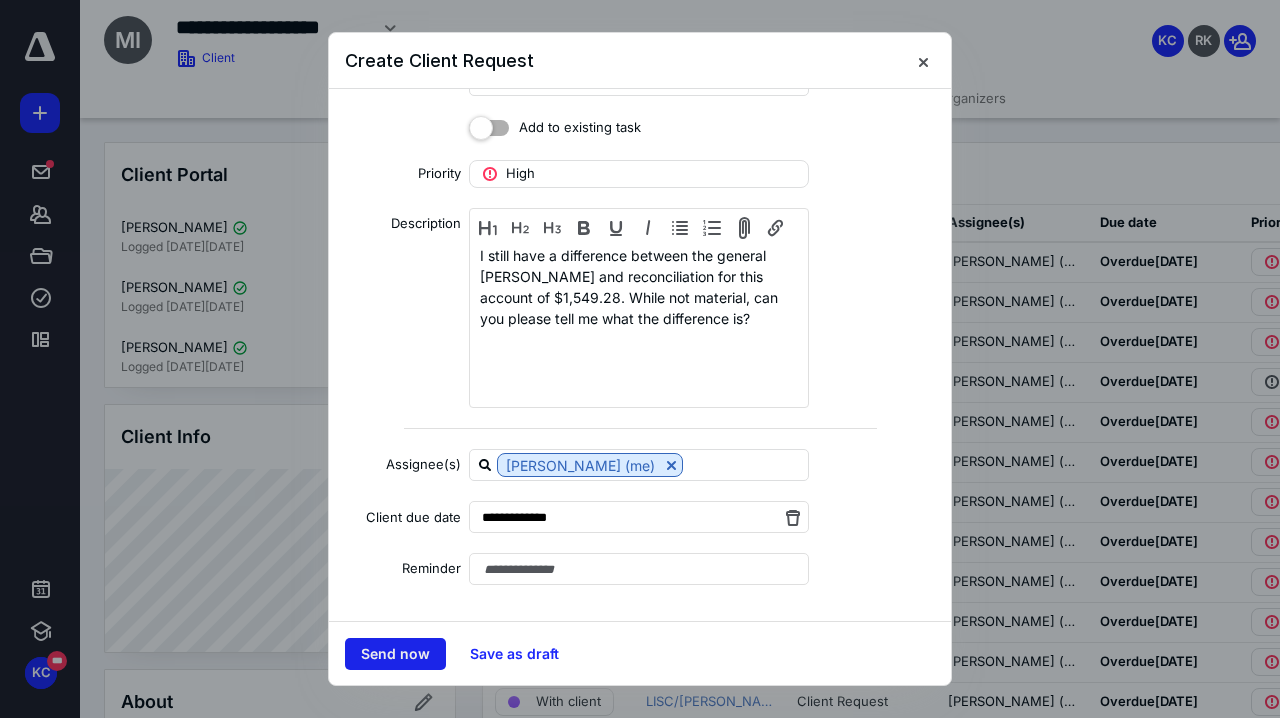 click on "Send now" at bounding box center (395, 654) 